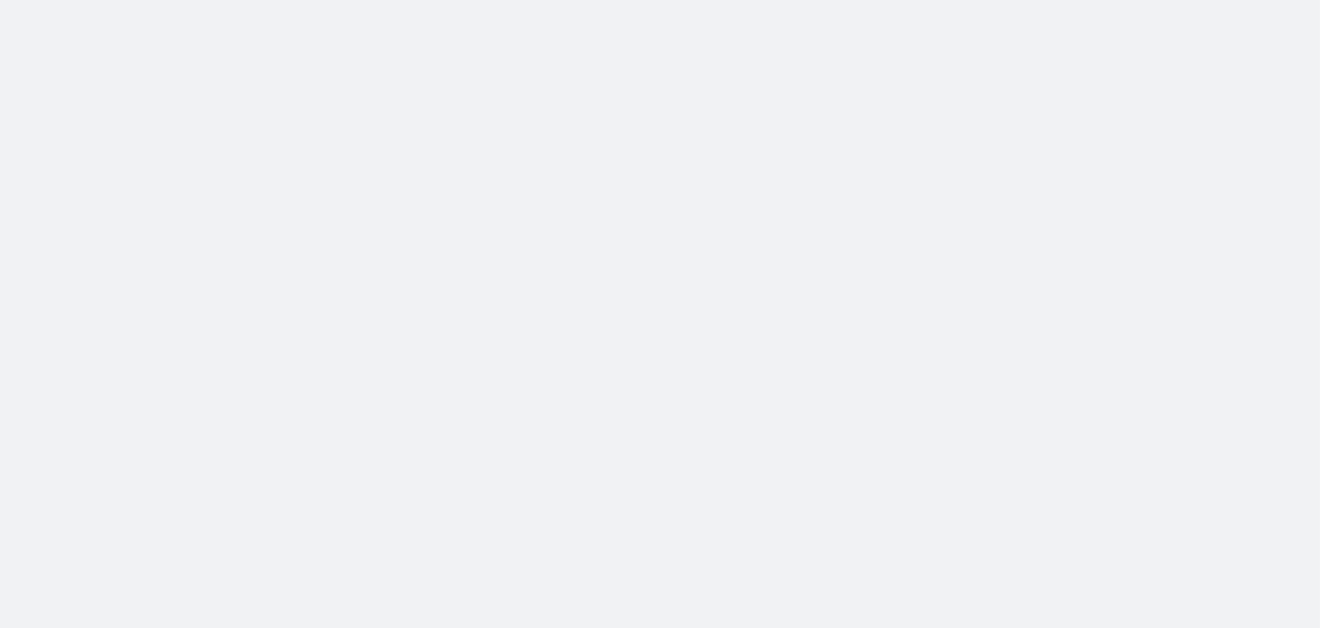 scroll, scrollTop: 0, scrollLeft: 0, axis: both 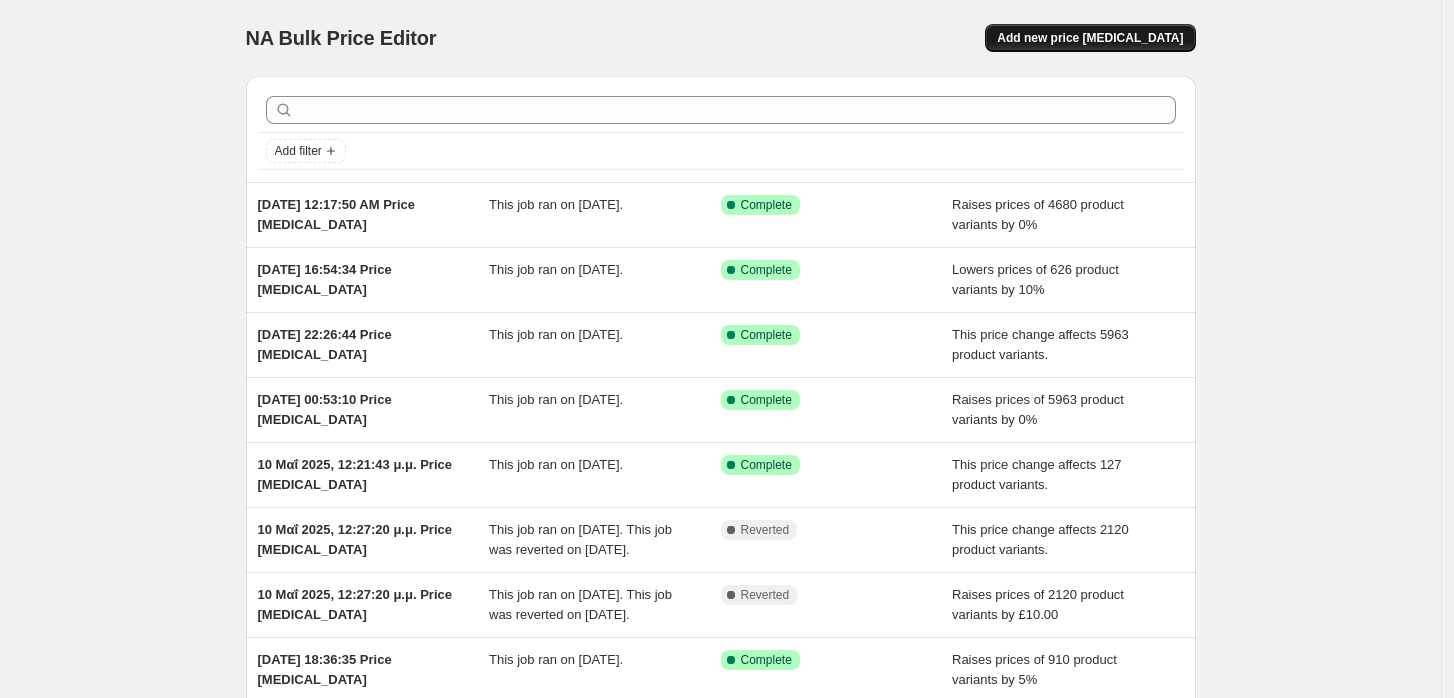 click on "Add new price [MEDICAL_DATA]" at bounding box center (1090, 38) 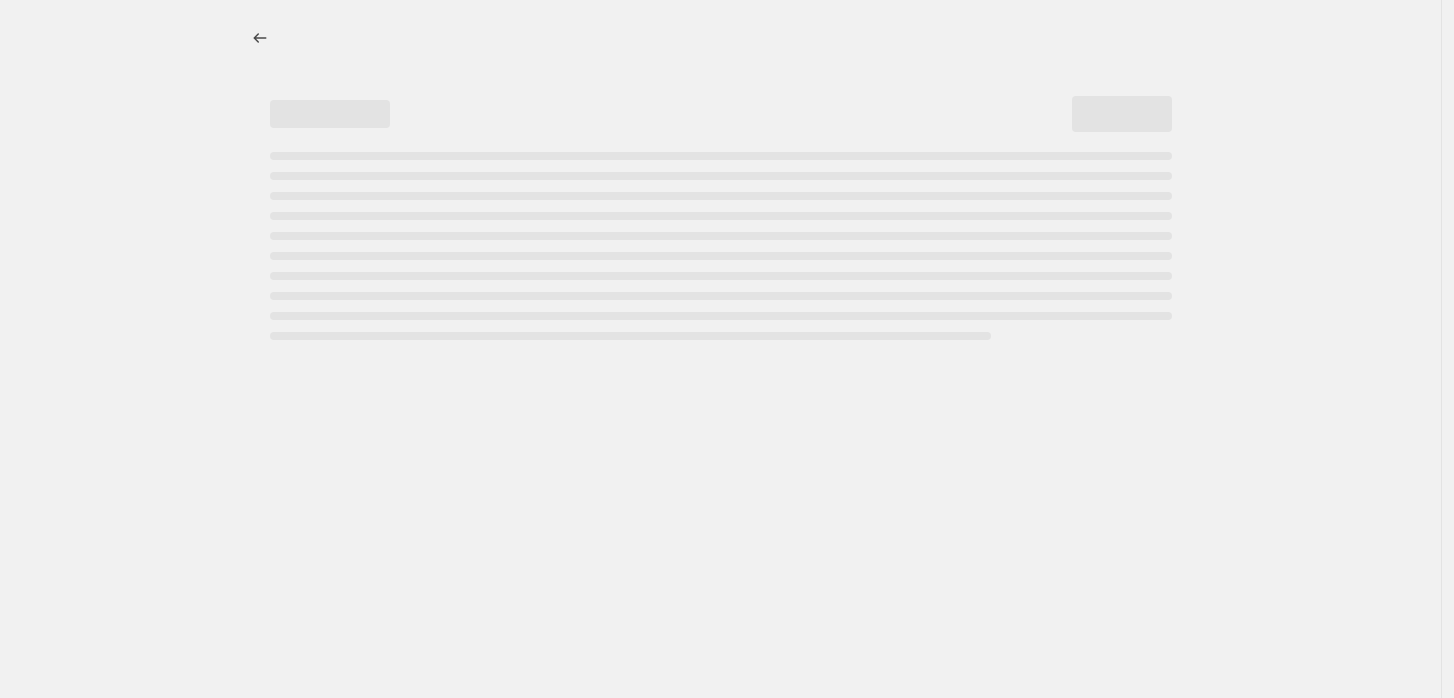 select on "percentage" 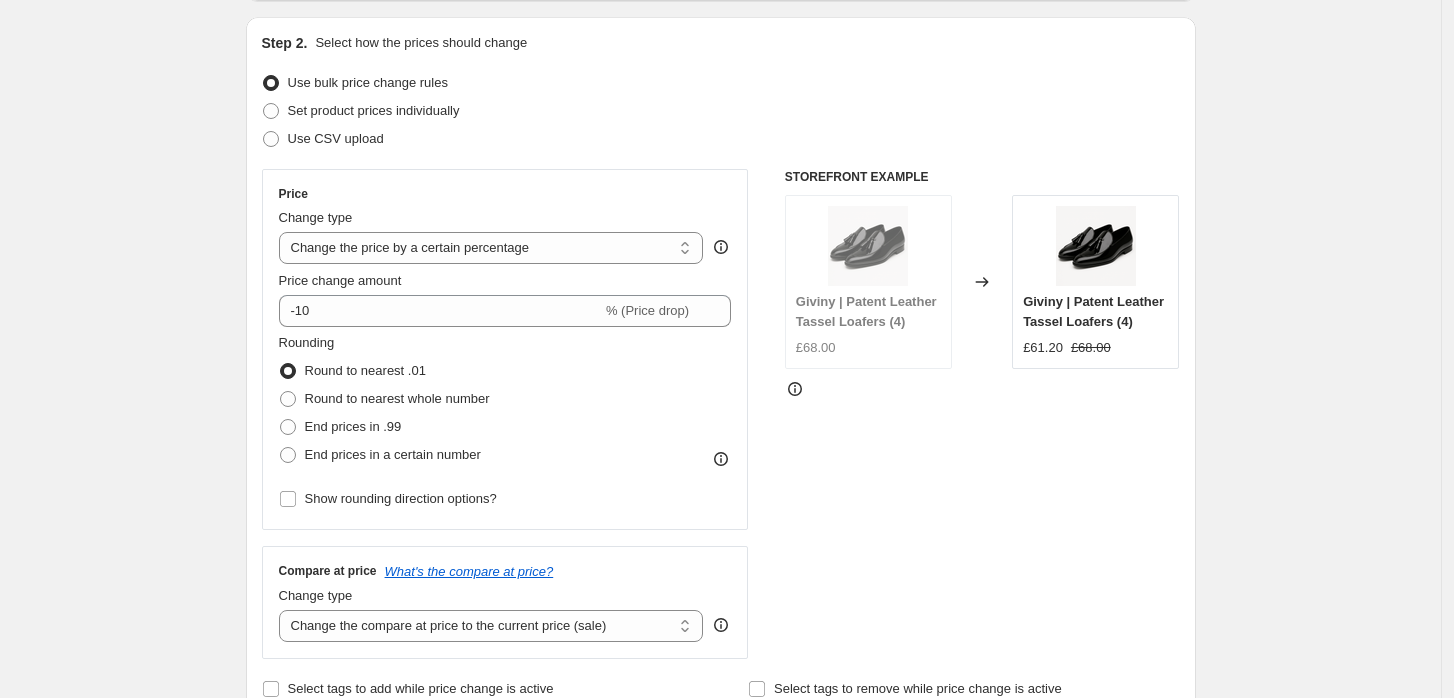 scroll, scrollTop: 222, scrollLeft: 0, axis: vertical 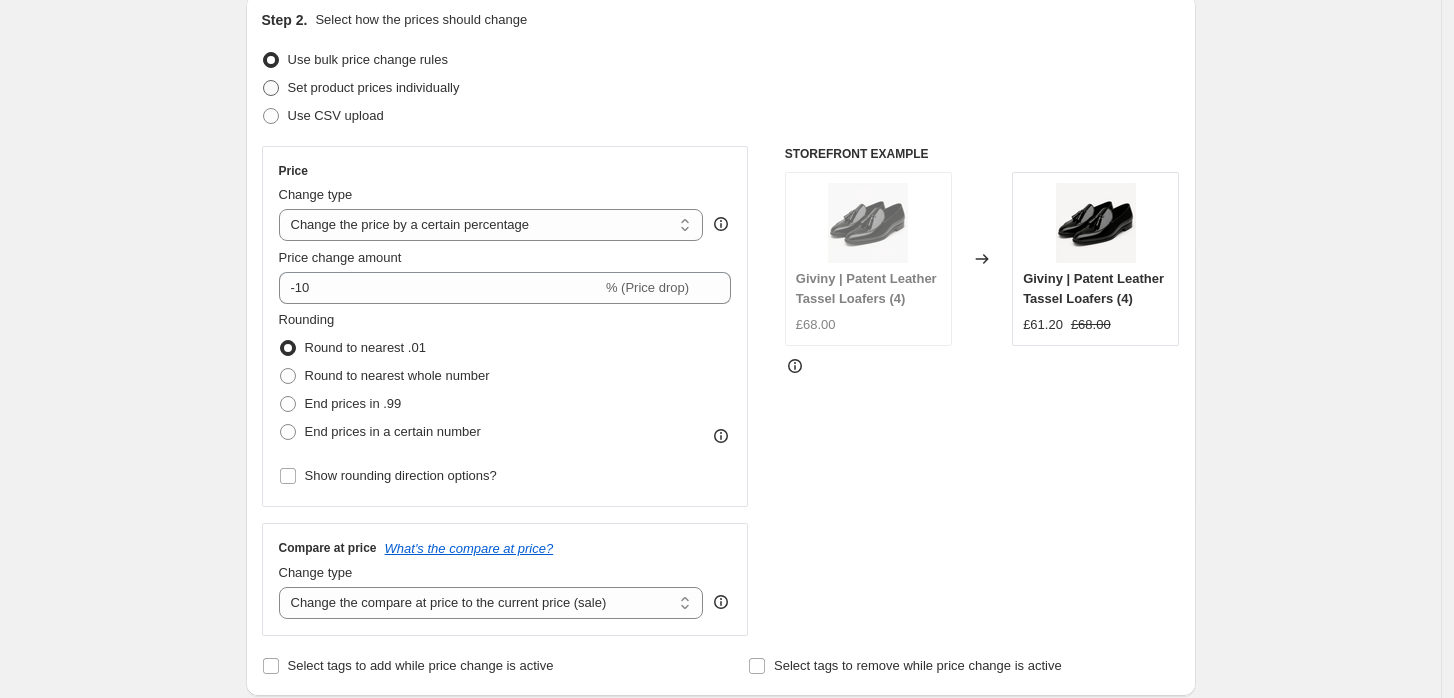 click on "Set product prices individually" at bounding box center [374, 87] 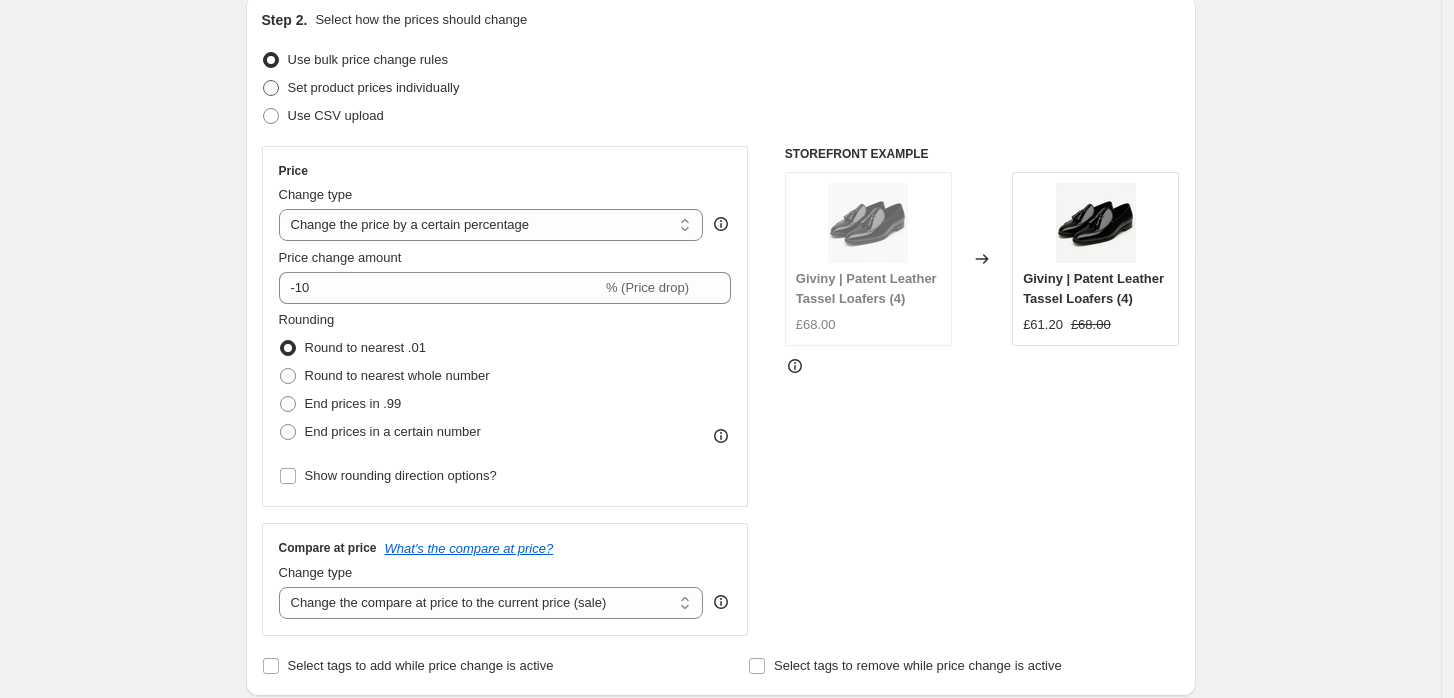 radio on "true" 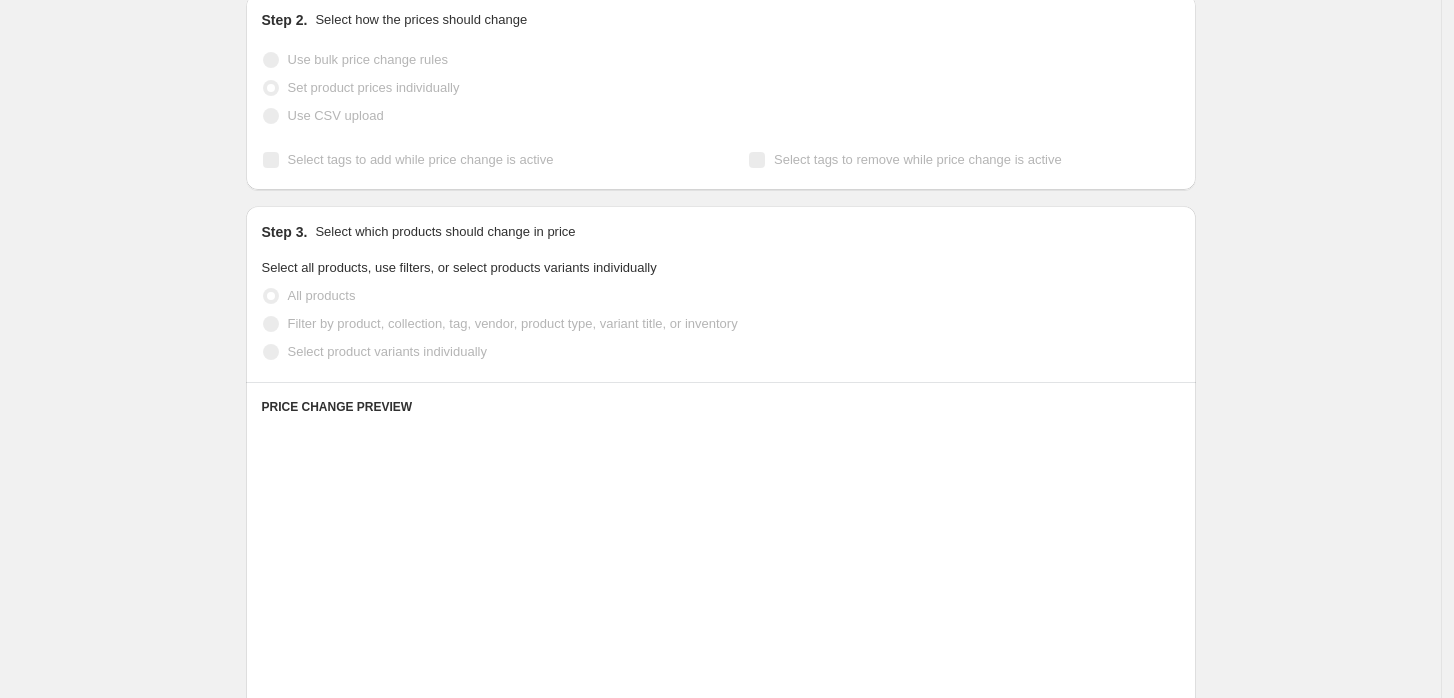 click on "Use bulk price change rules" at bounding box center (368, 59) 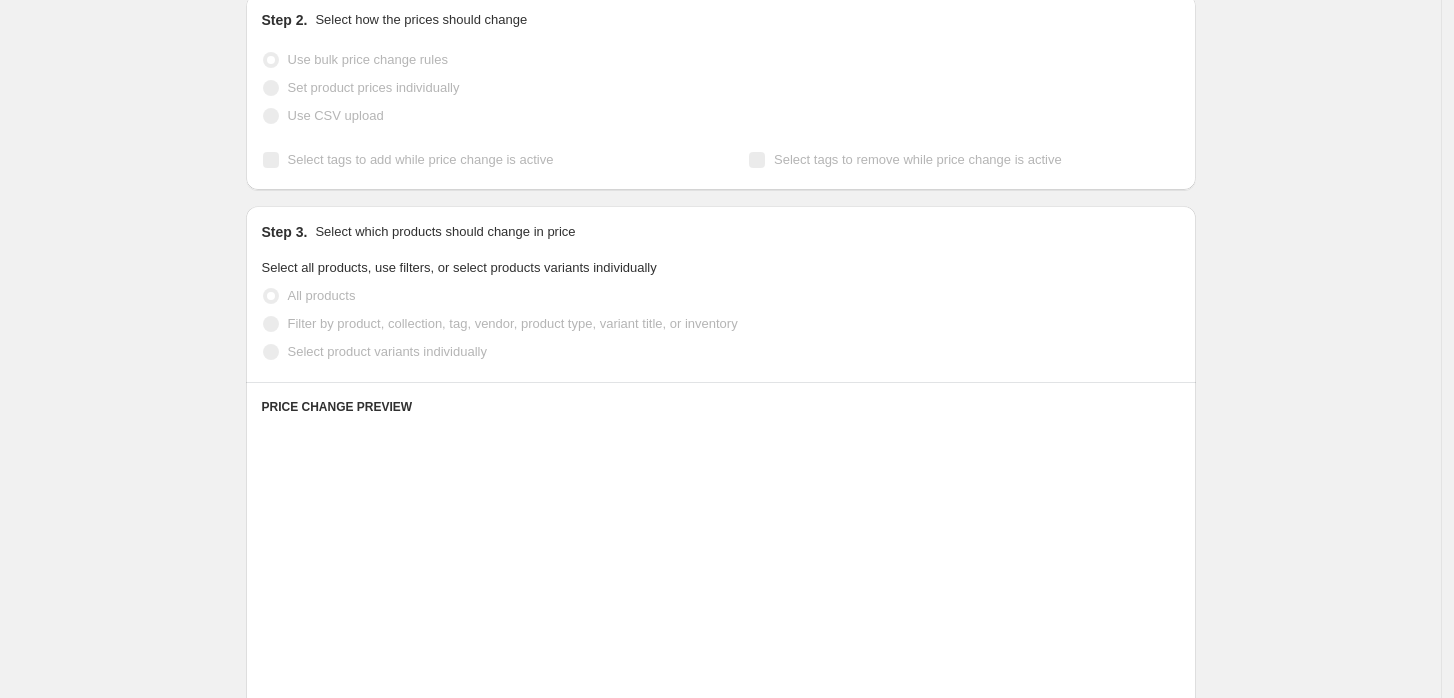 select on "percentage" 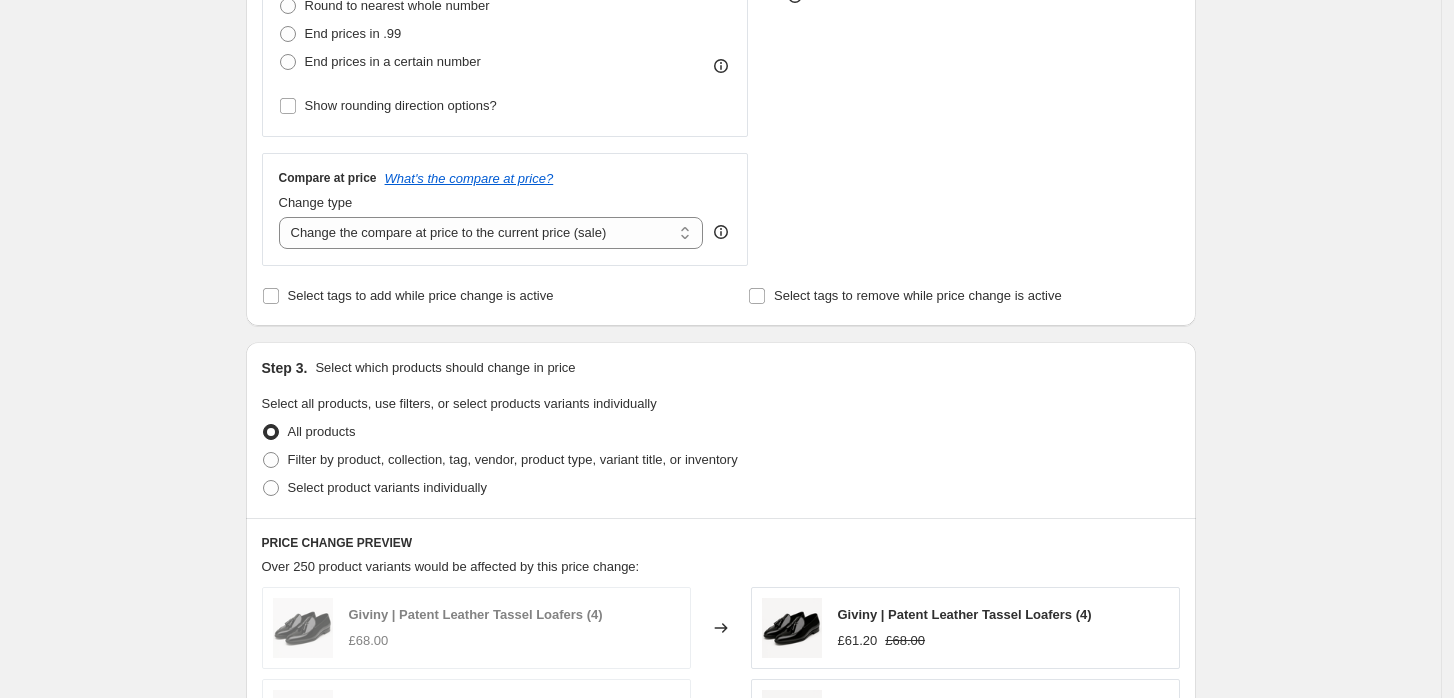 scroll, scrollTop: 666, scrollLeft: 0, axis: vertical 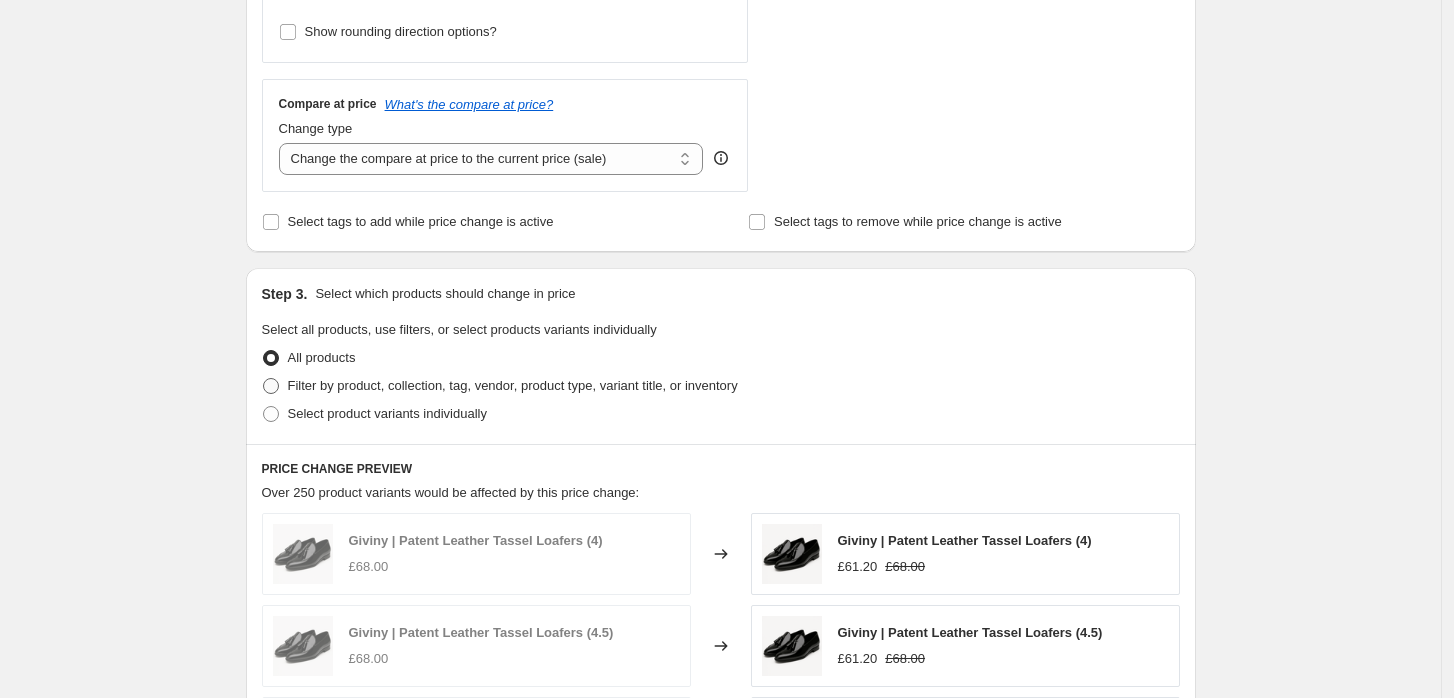 click on "Filter by product, collection, tag, vendor, product type, variant title, or inventory" at bounding box center (513, 385) 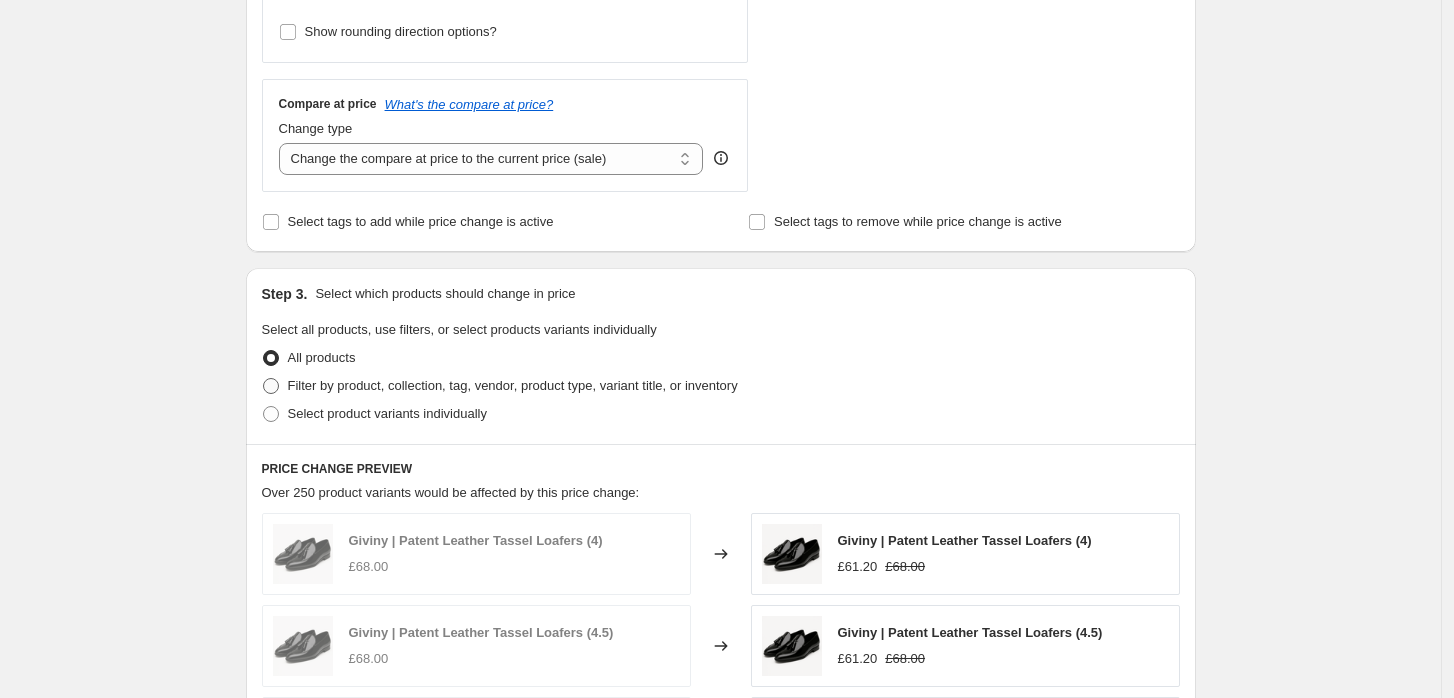 radio on "true" 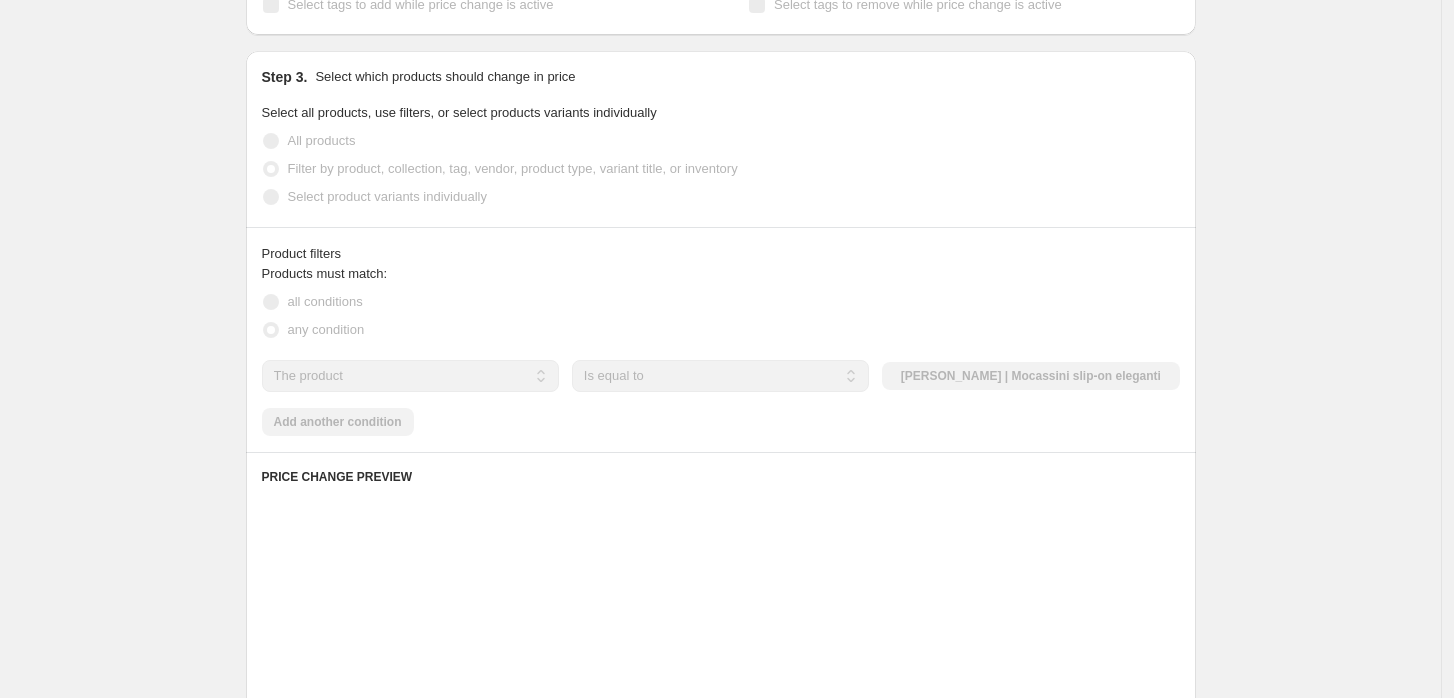 scroll, scrollTop: 888, scrollLeft: 0, axis: vertical 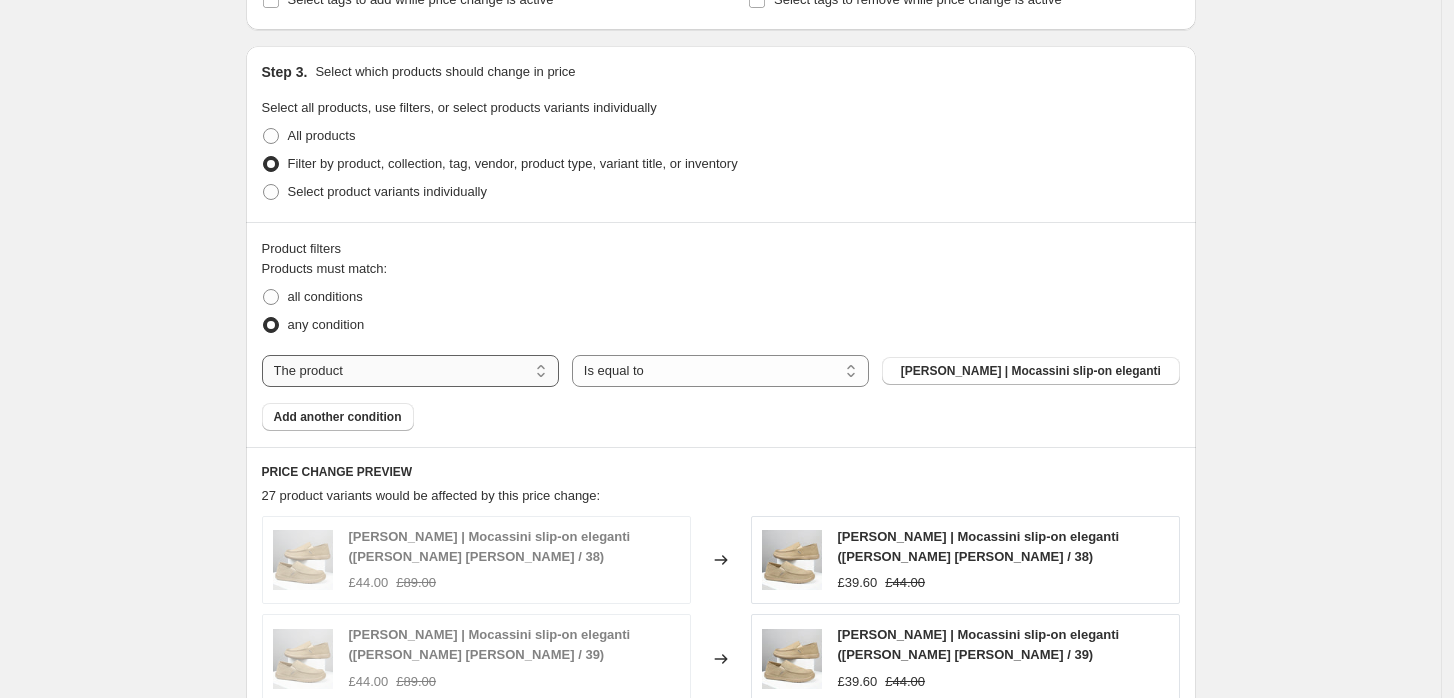 click on "The product The product's collection The product's tag The product's vendor The product's status The variant's title Inventory quantity" at bounding box center (410, 371) 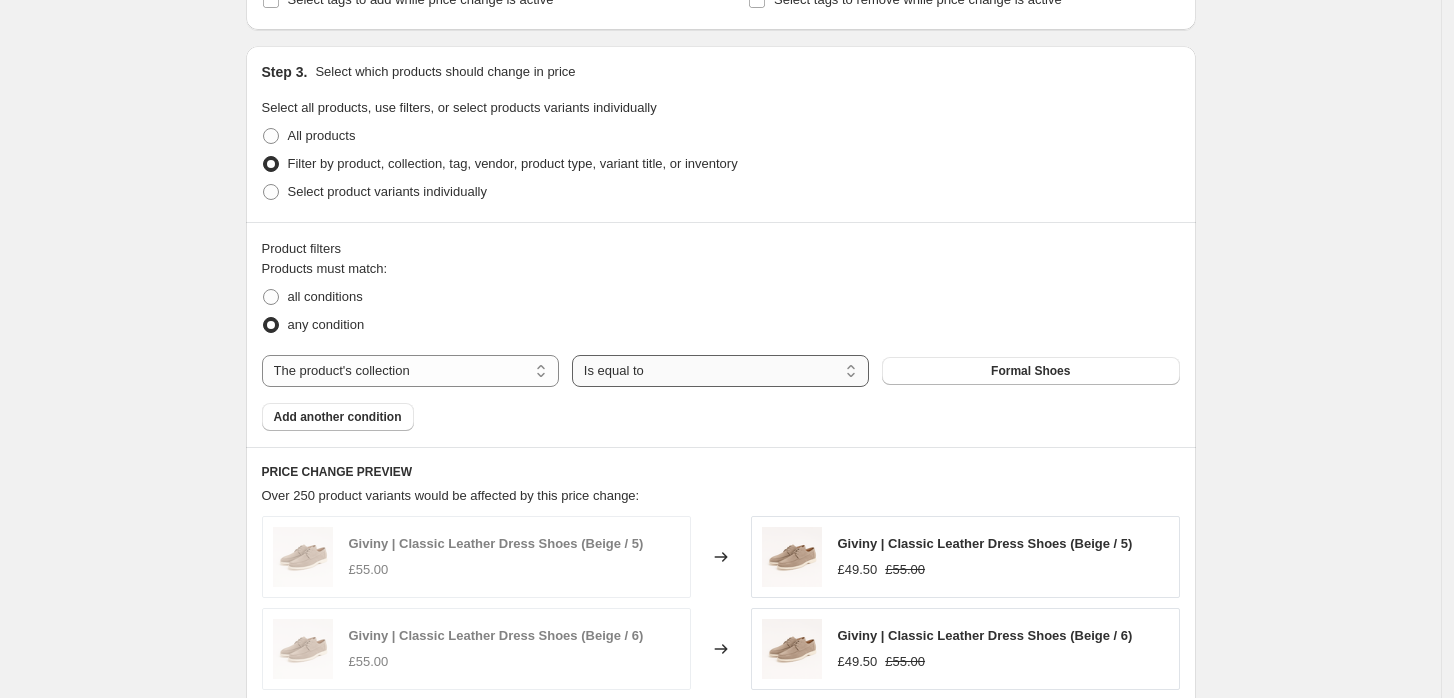 click on "Is equal to Is not equal to" at bounding box center [720, 371] 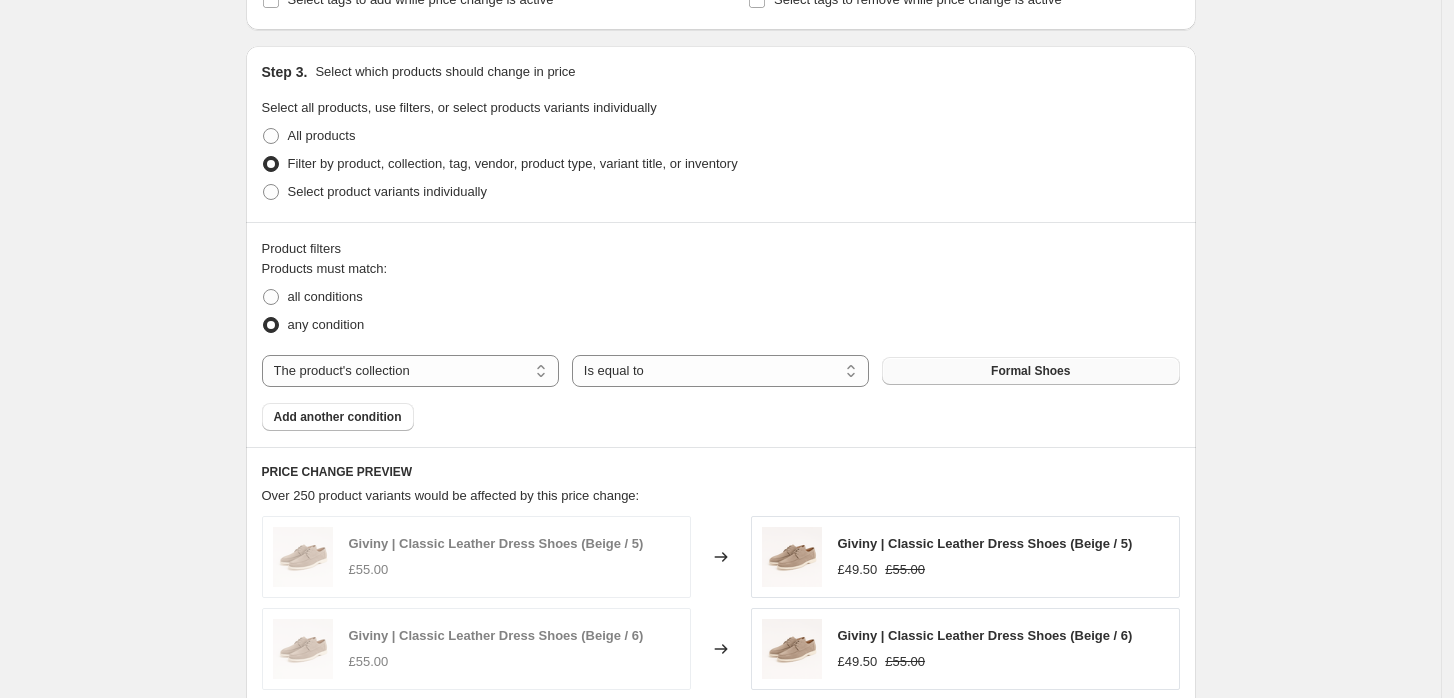 click on "Formal Shoes" at bounding box center [1030, 371] 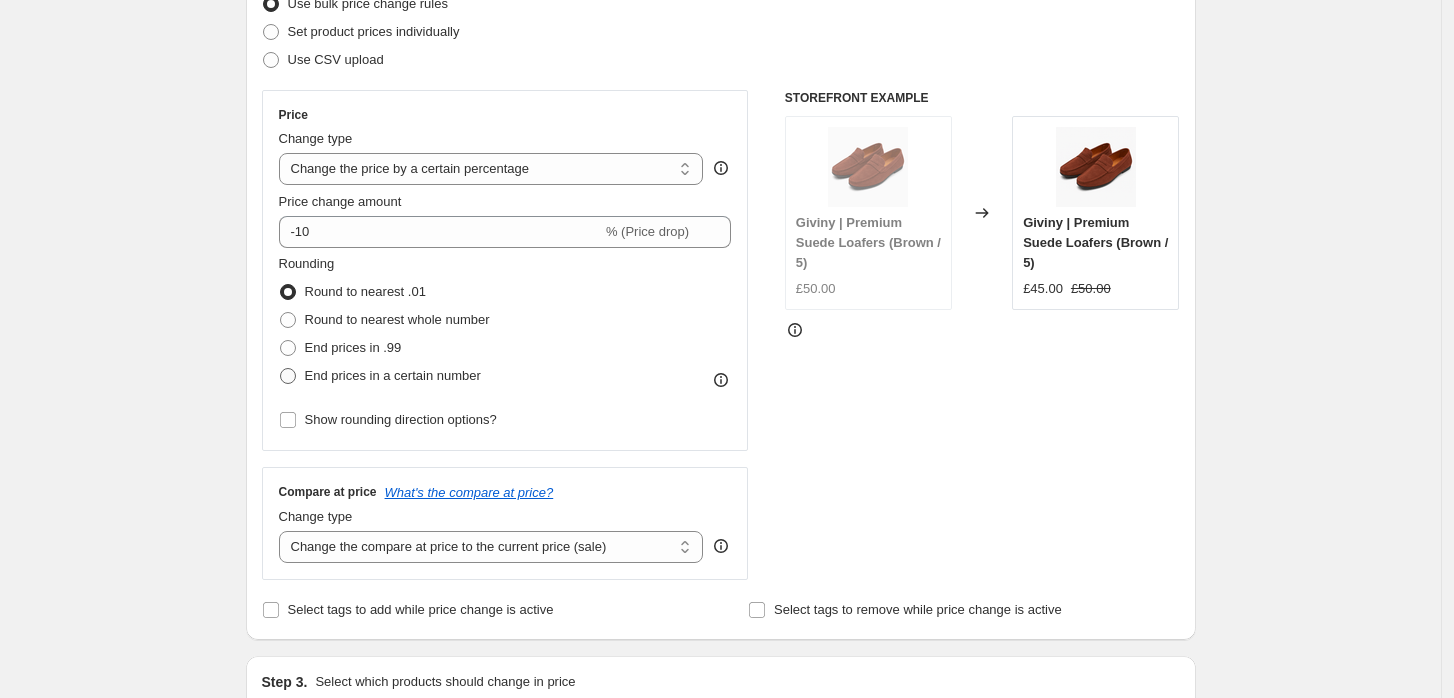 scroll, scrollTop: 222, scrollLeft: 0, axis: vertical 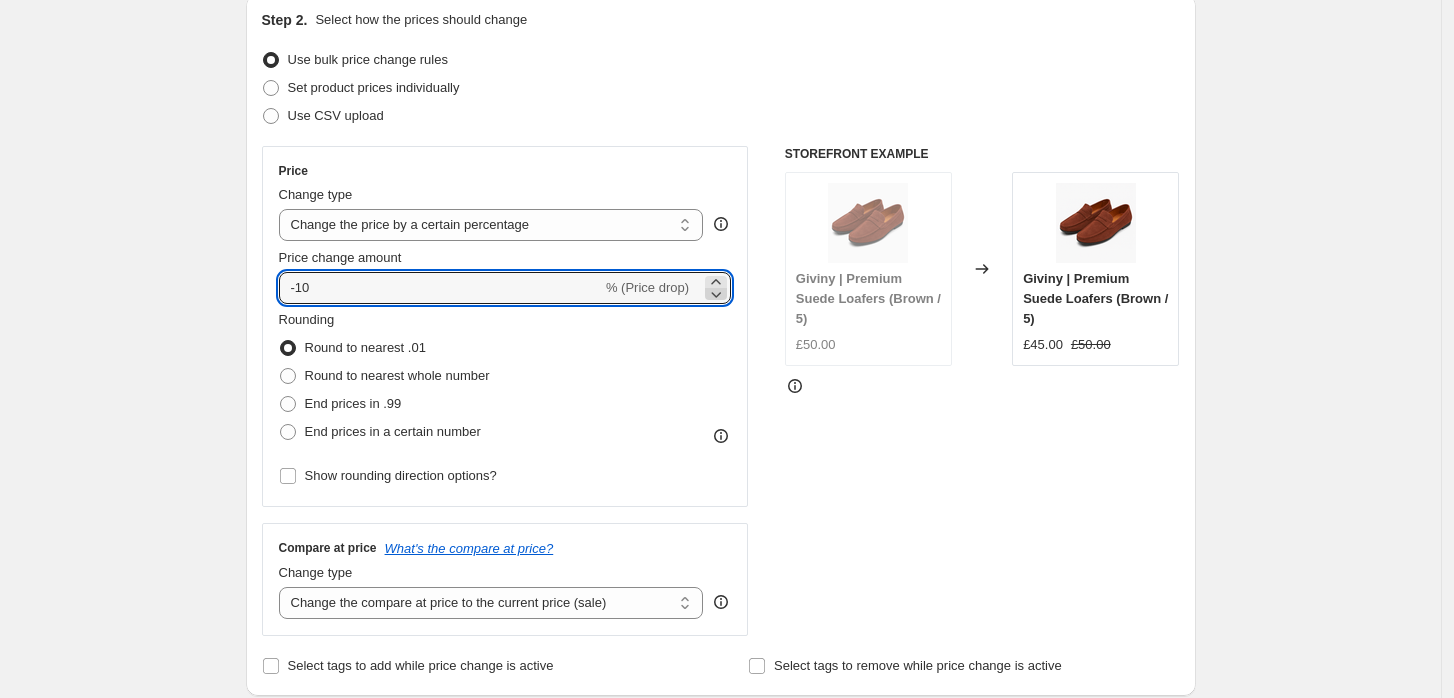 click 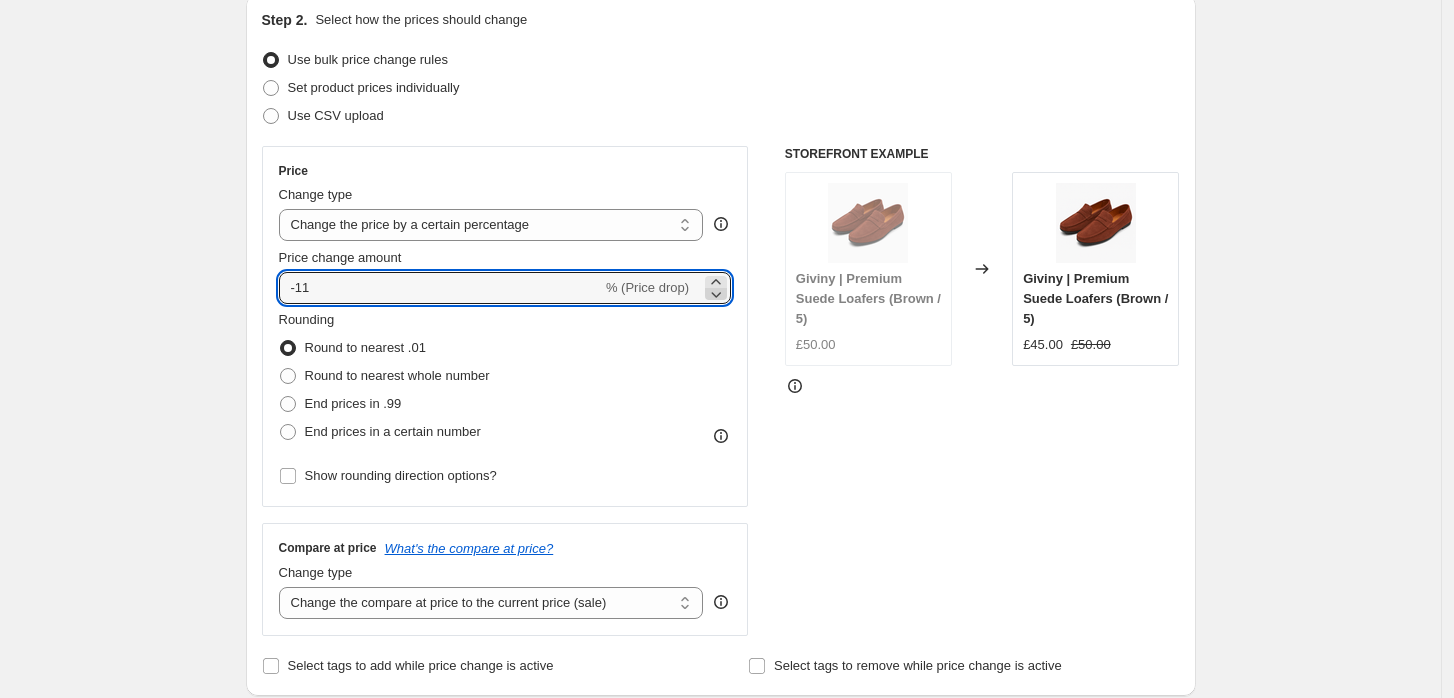 click 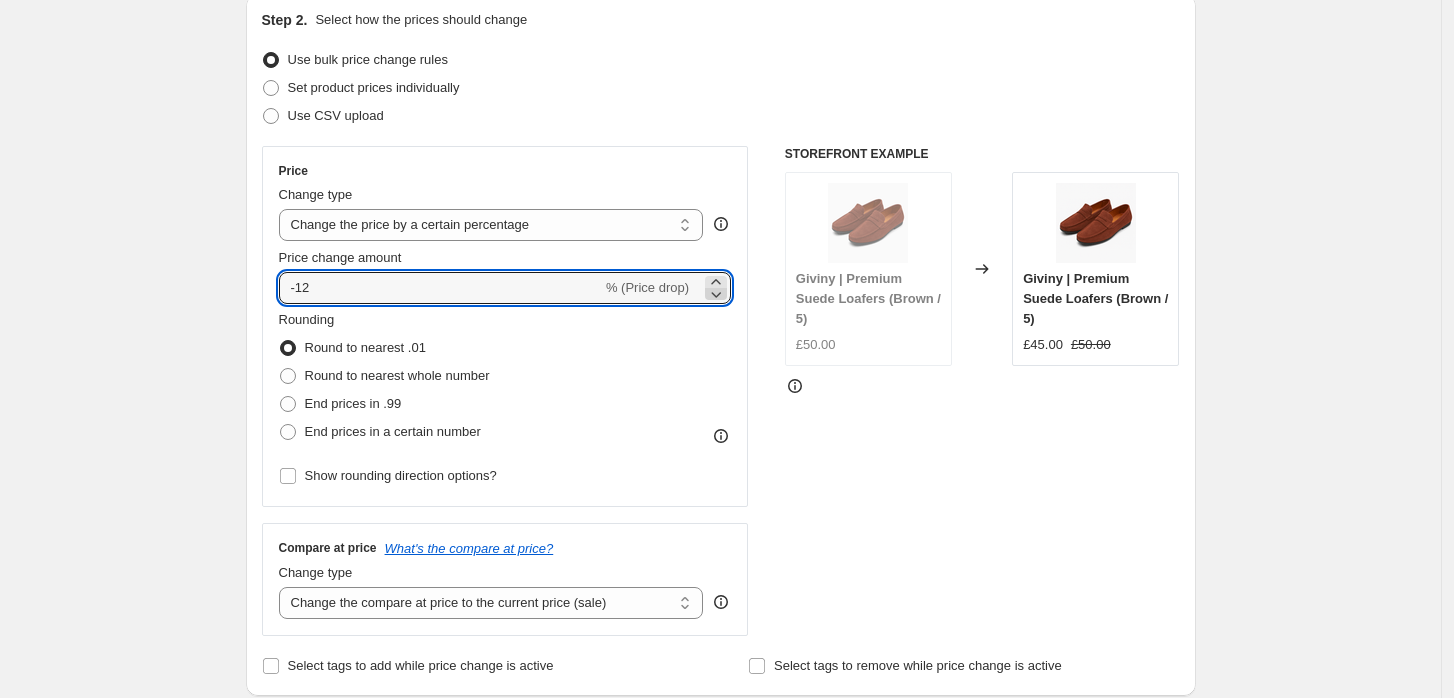 click 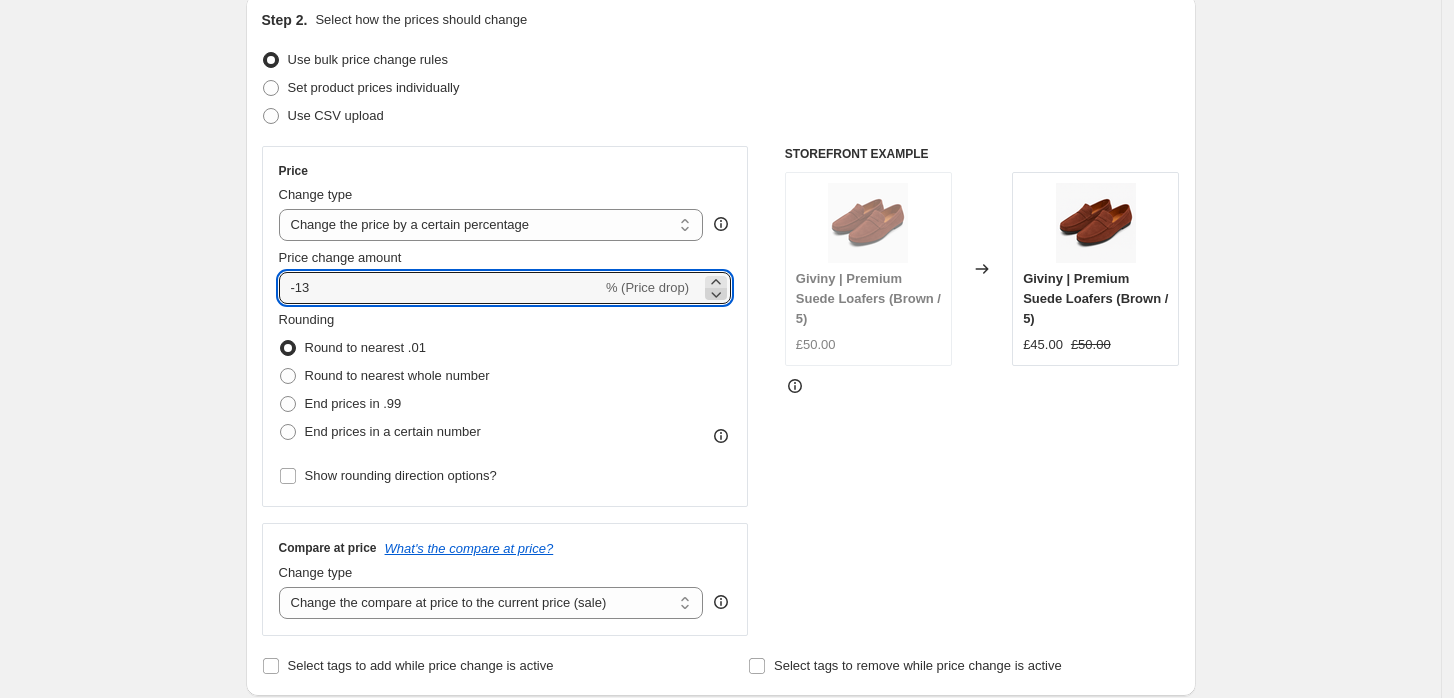 click 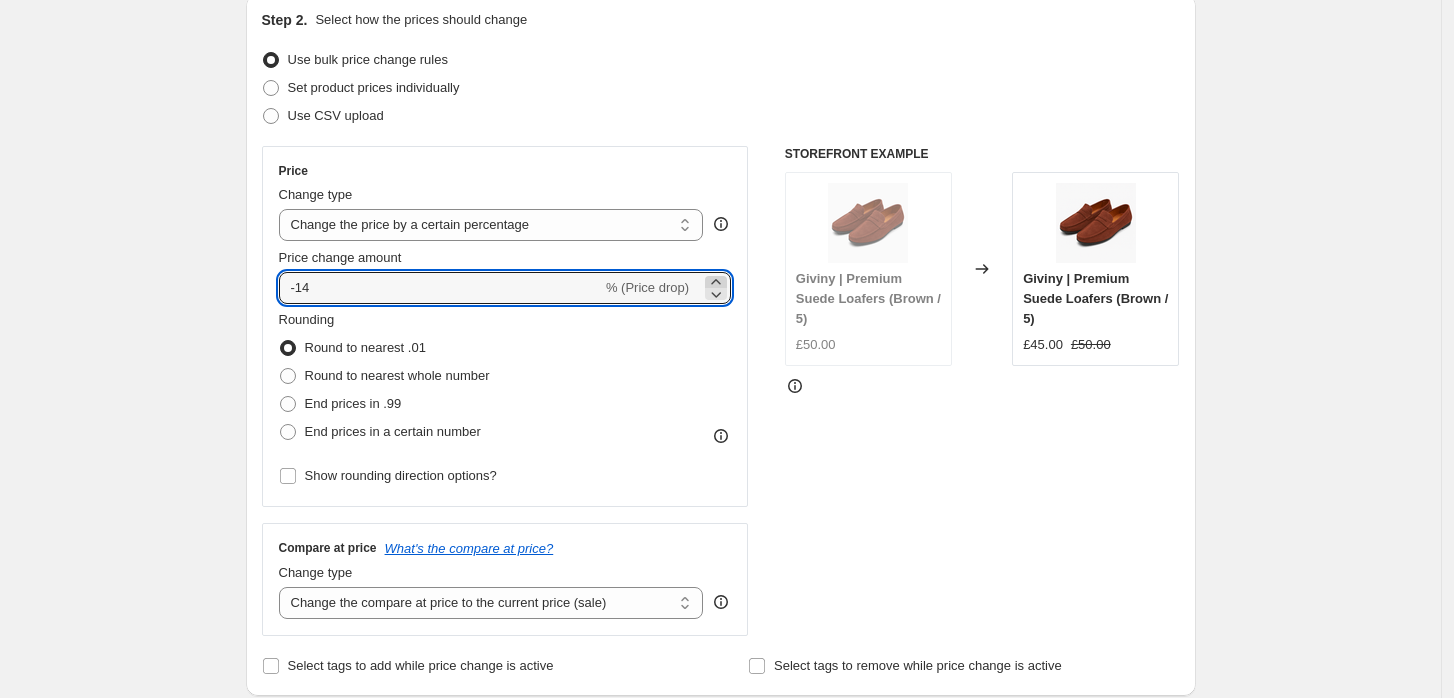 click 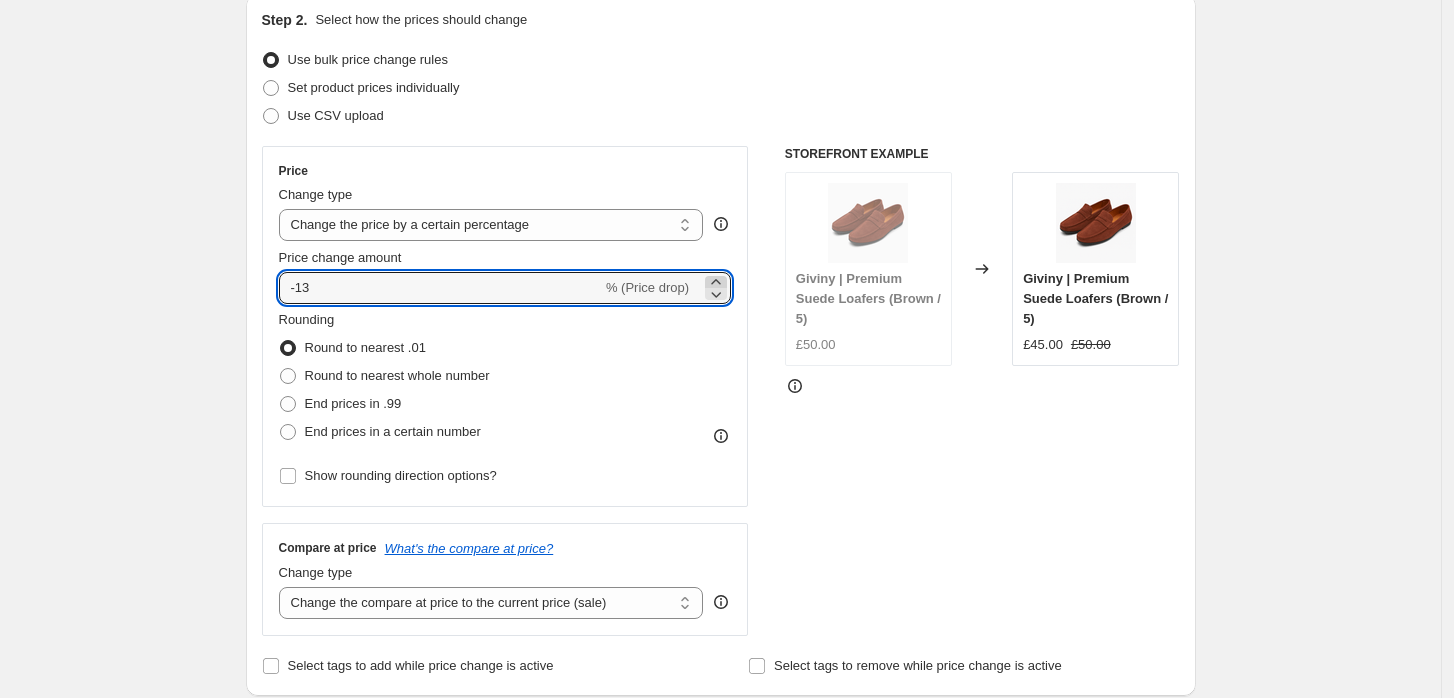 click 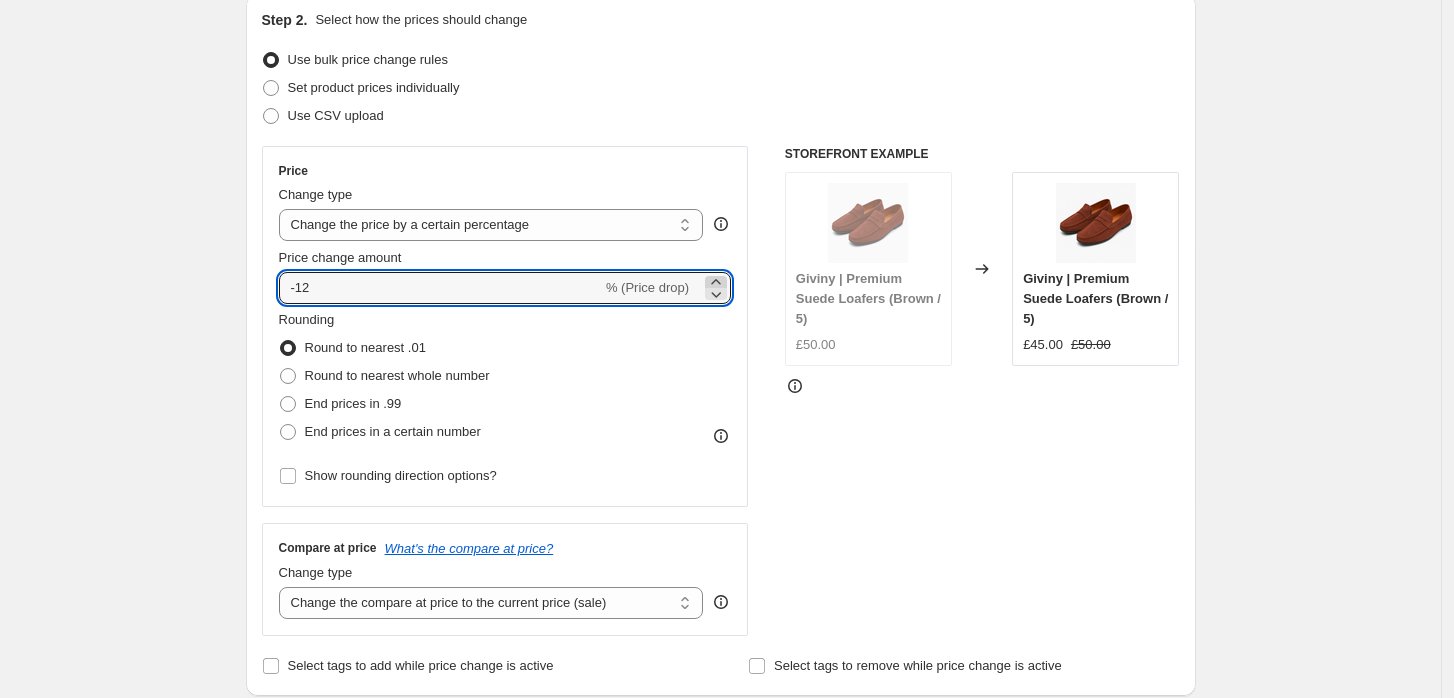 click 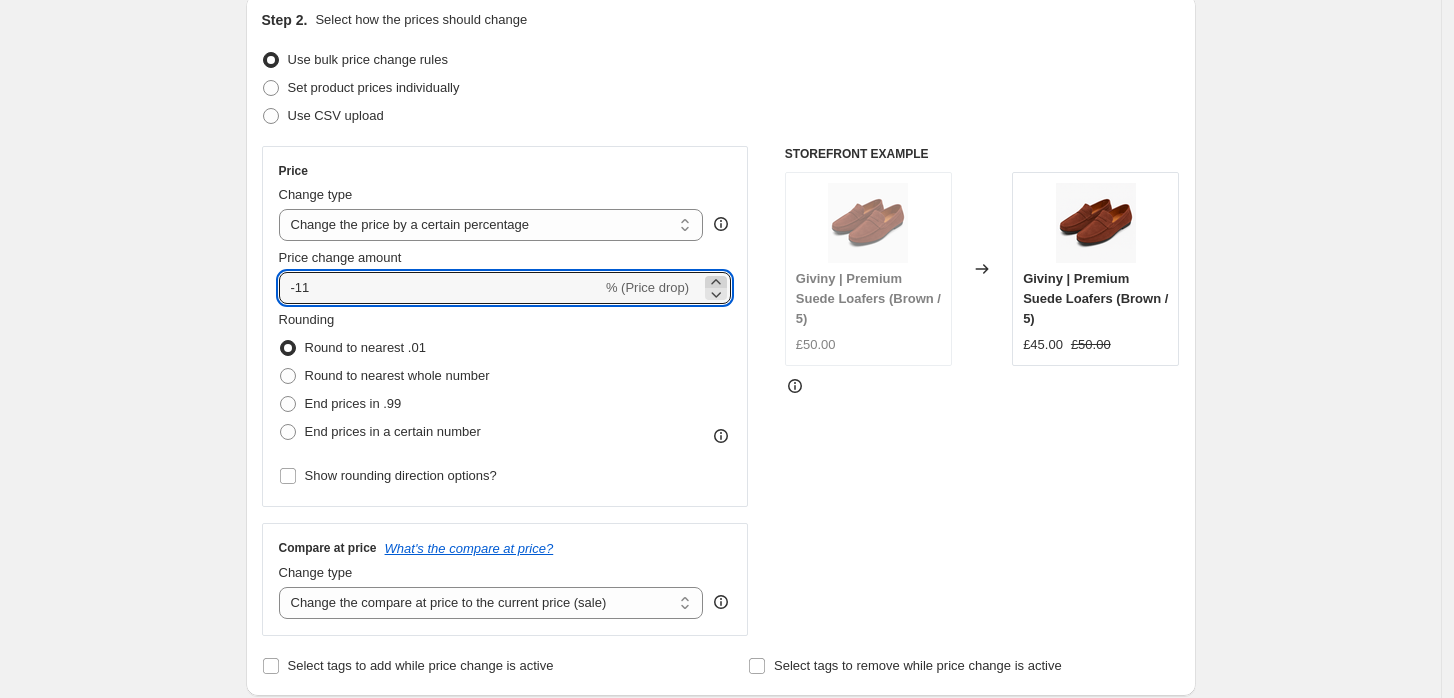 click 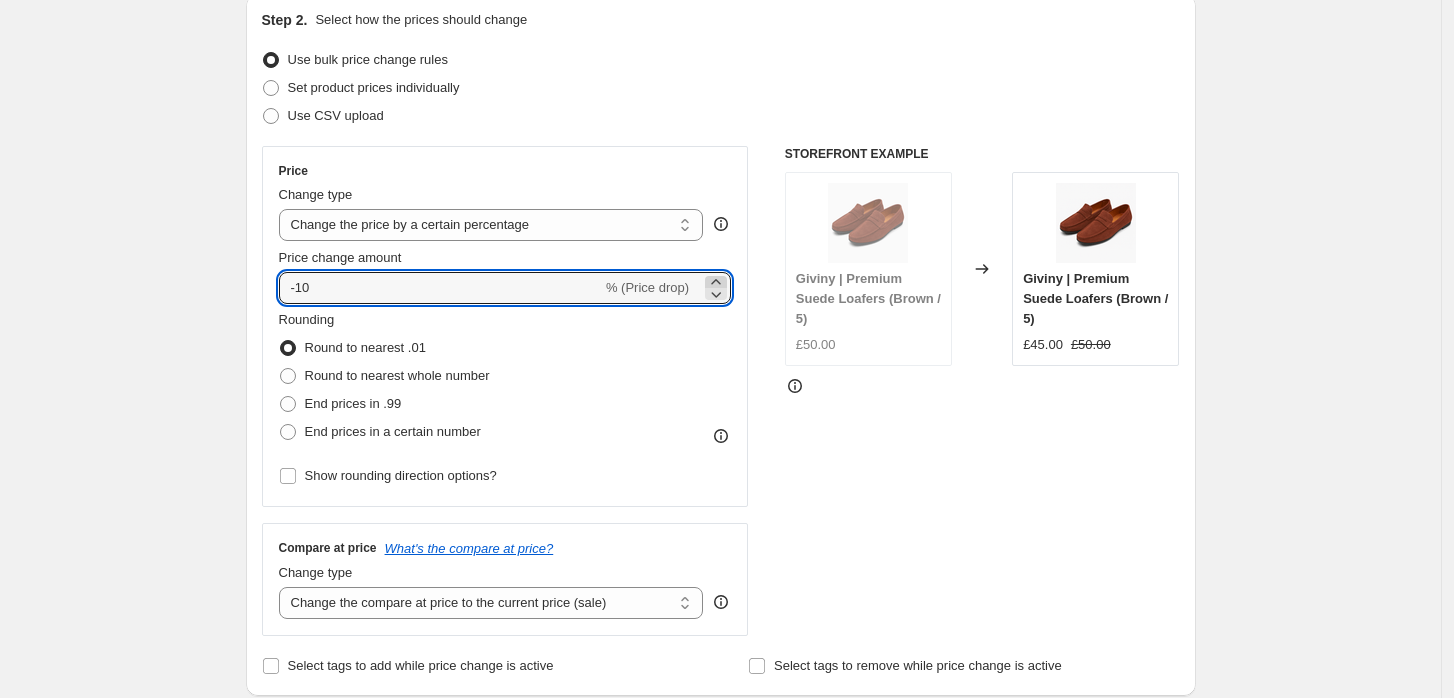 click 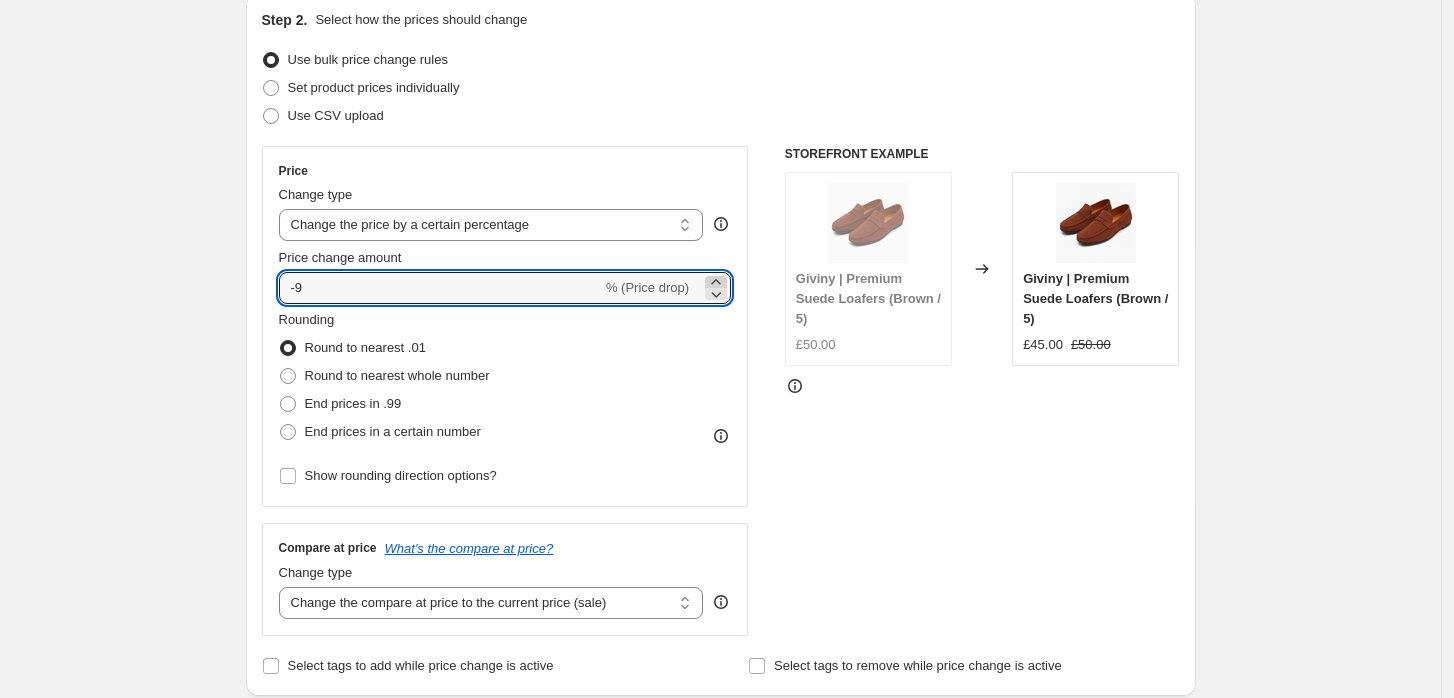 click 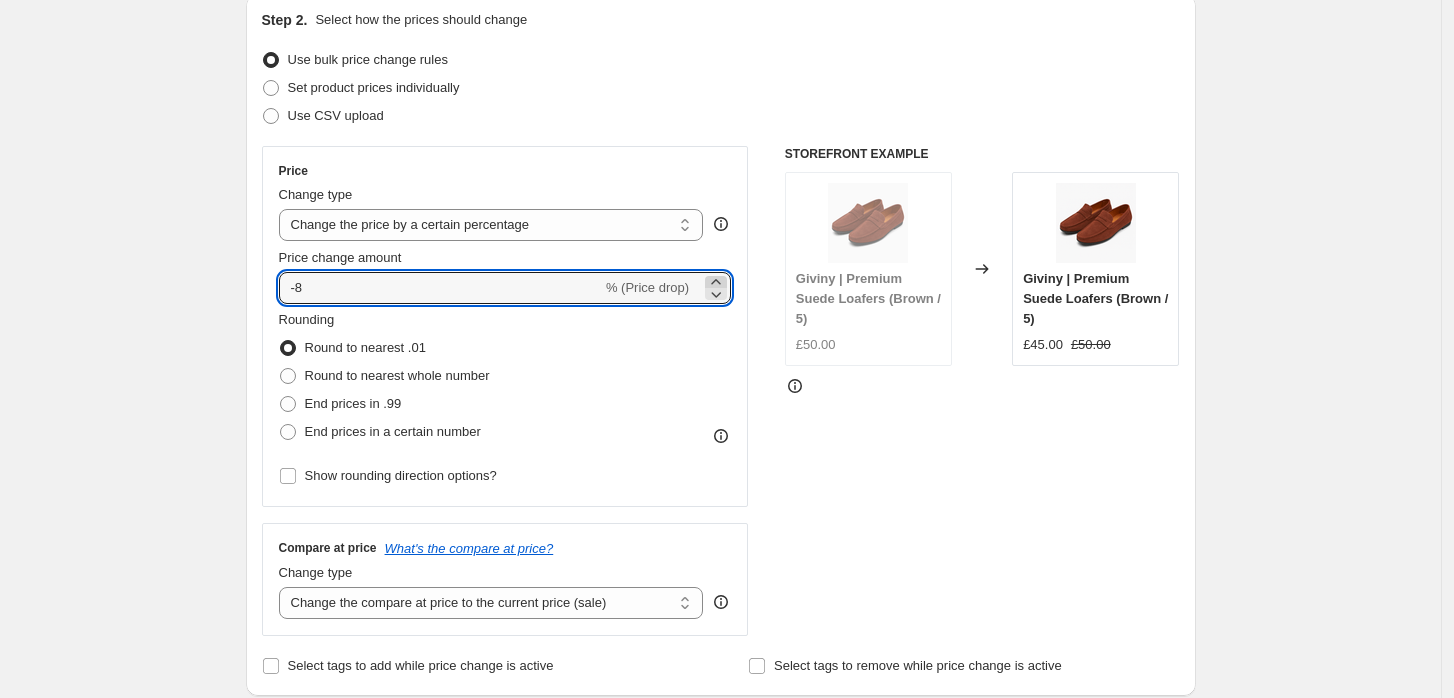 click 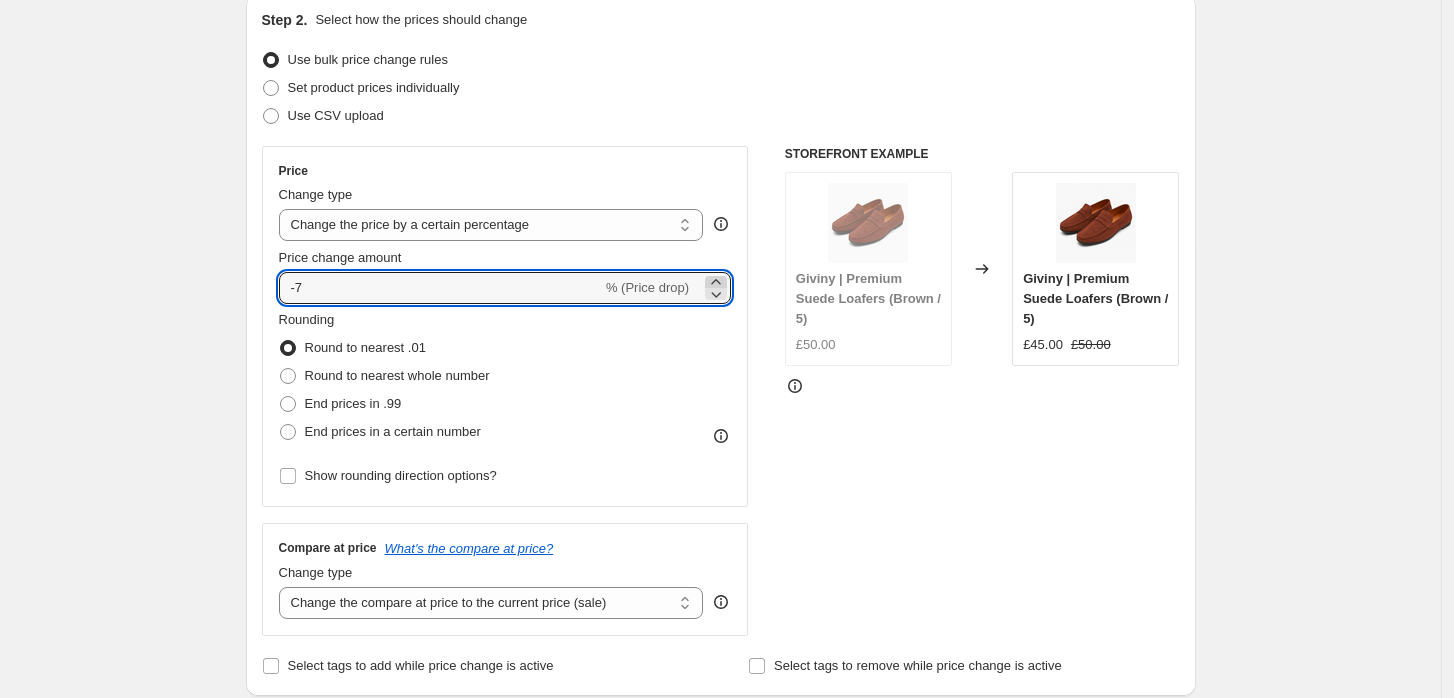 click 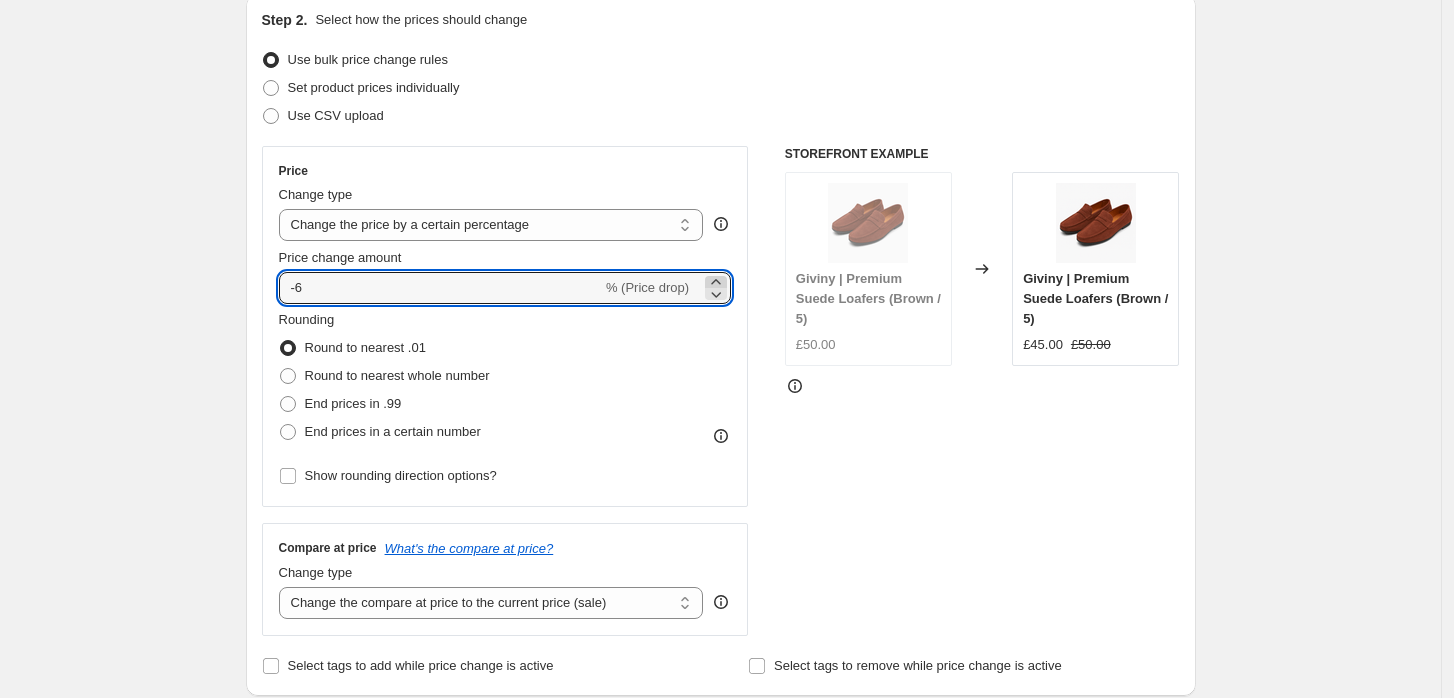 click 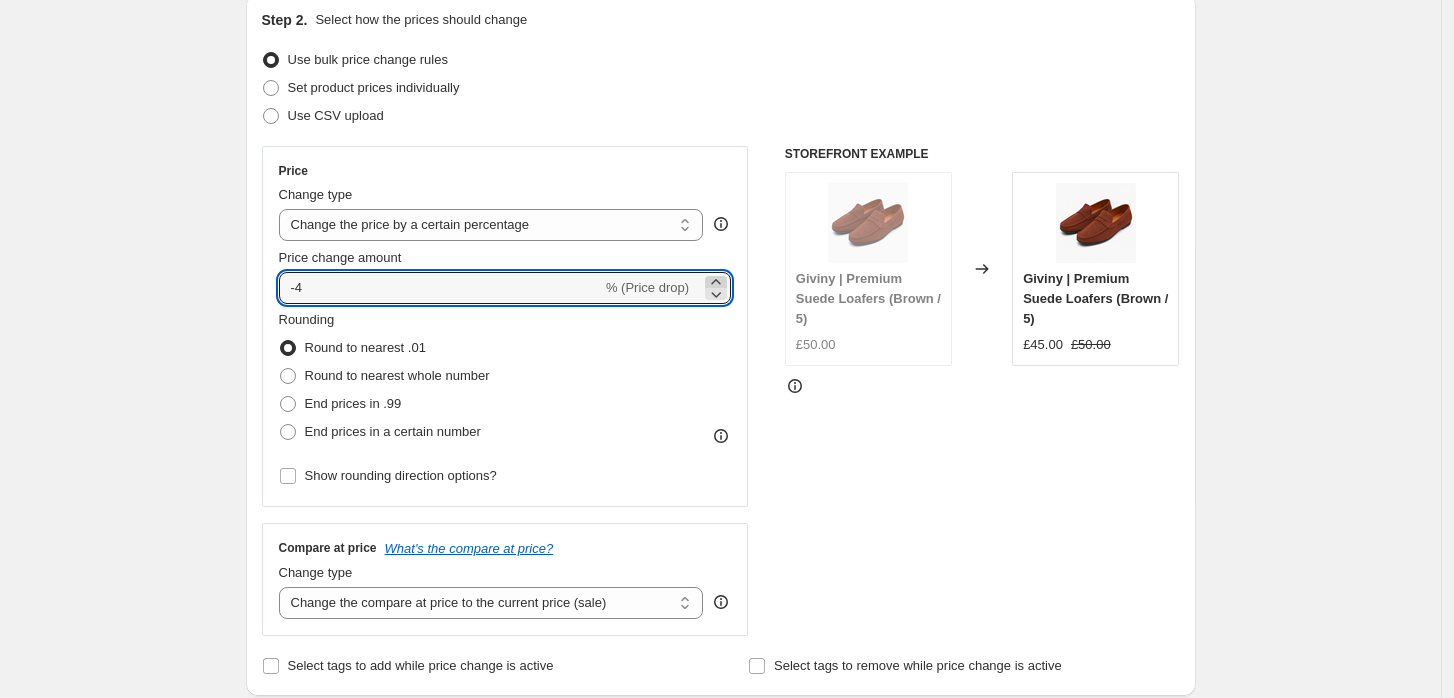 click 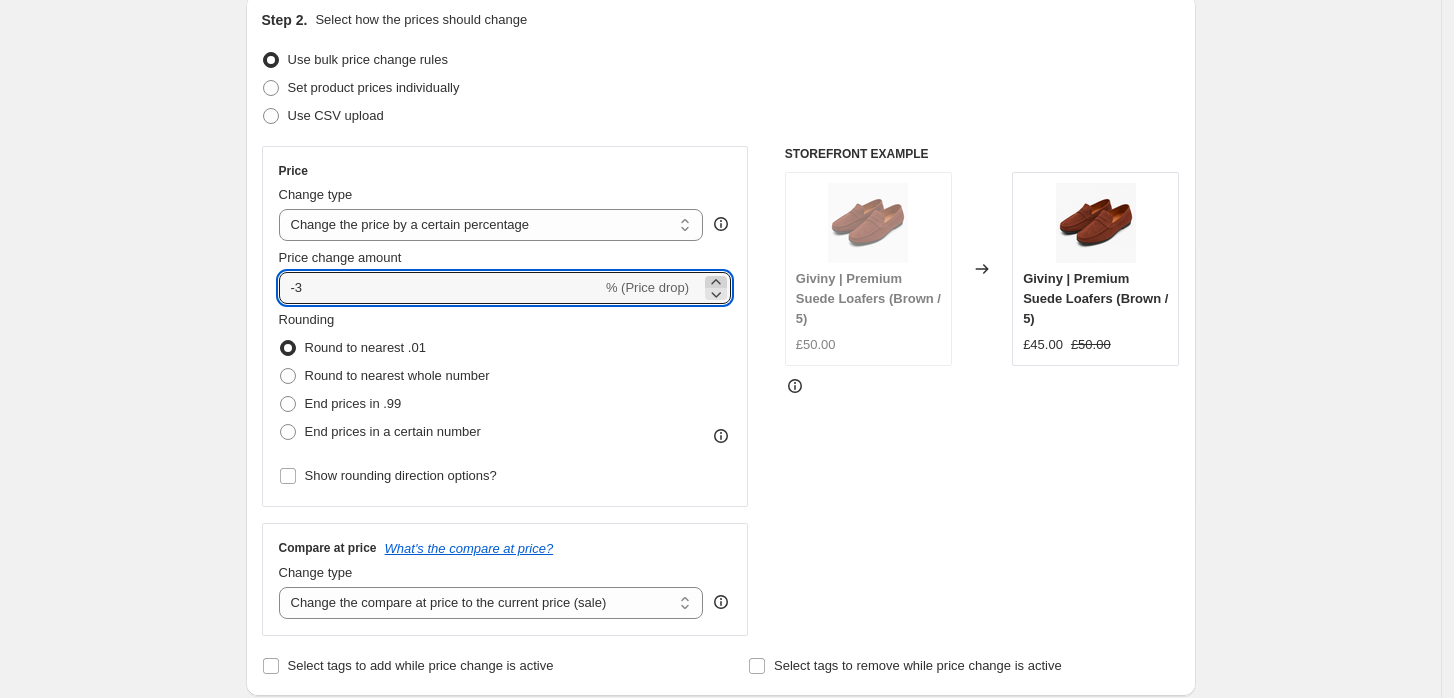 click 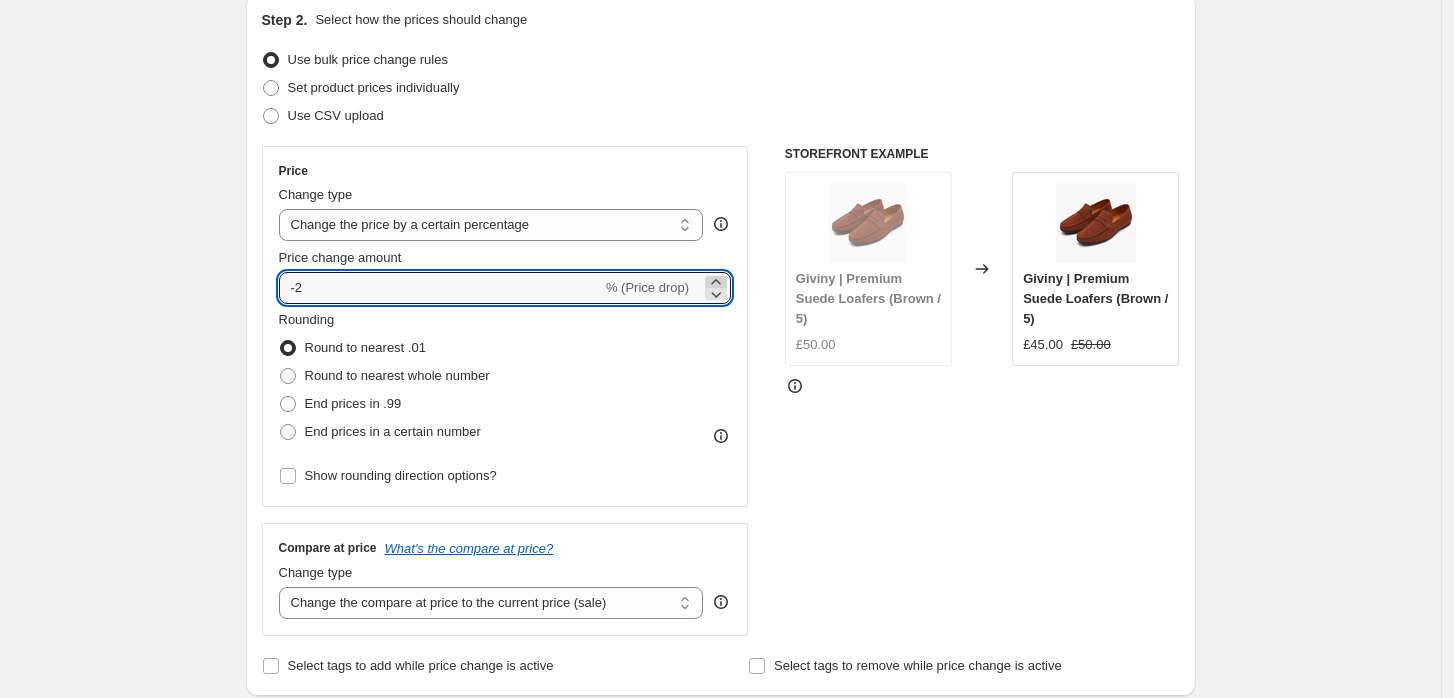 click 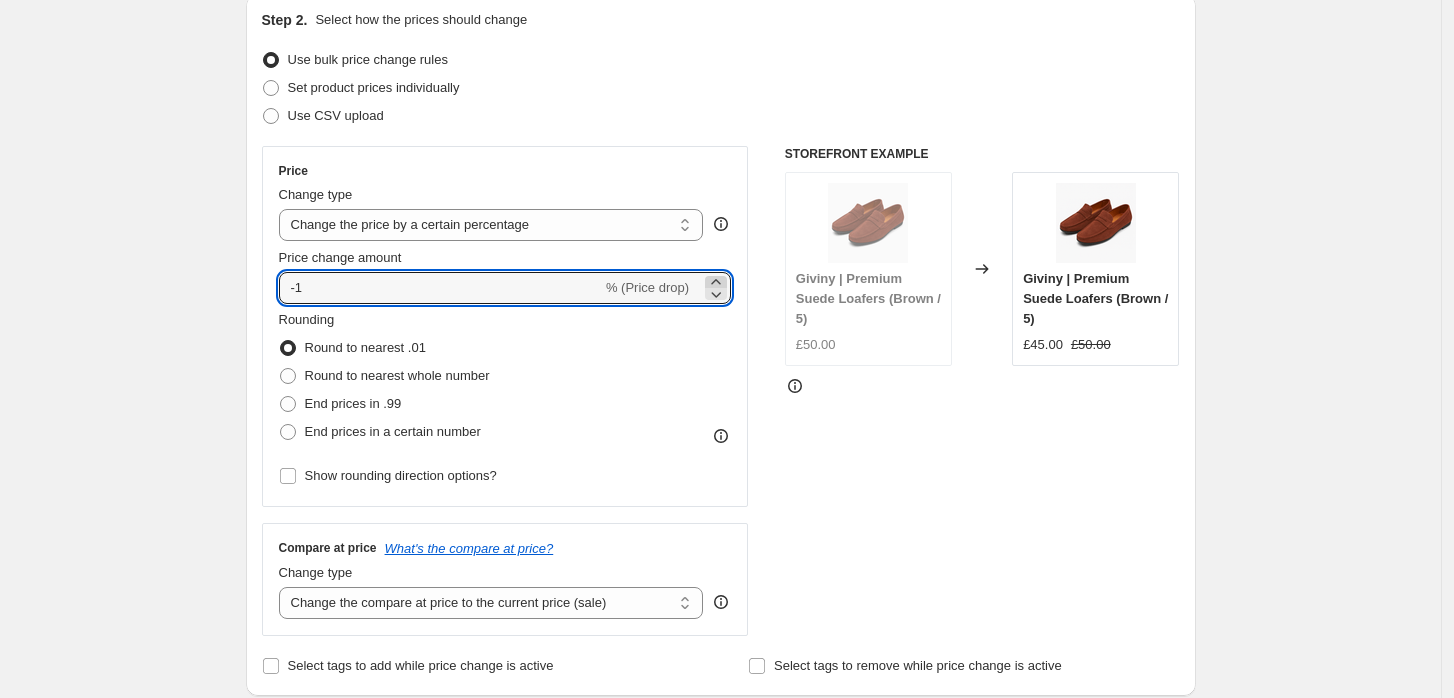 click 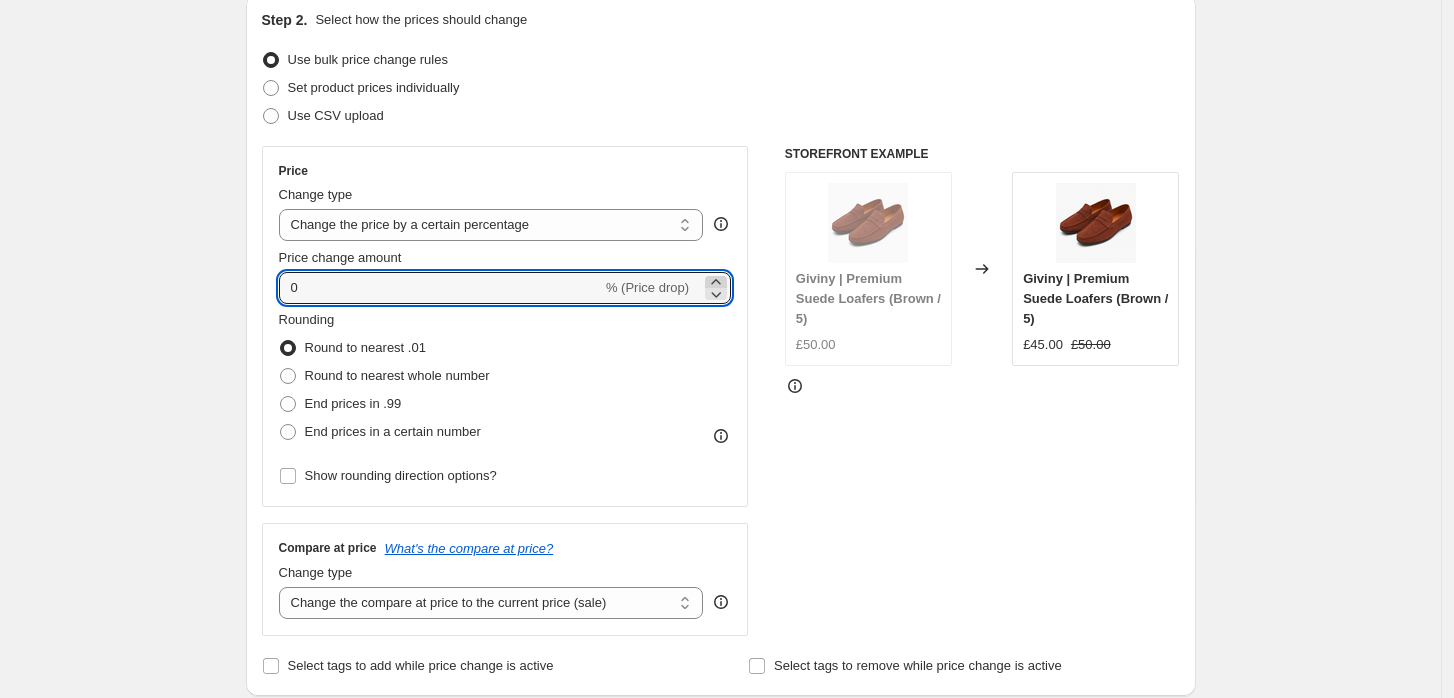 click 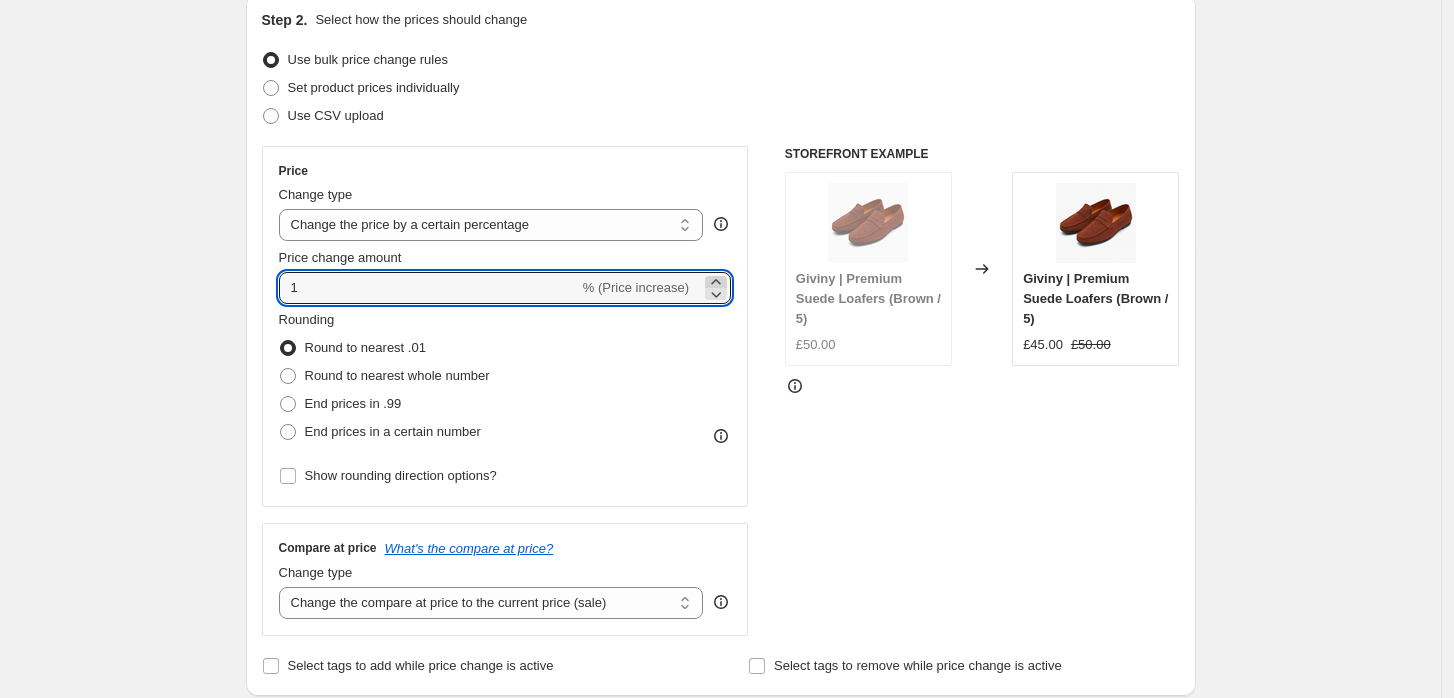 click 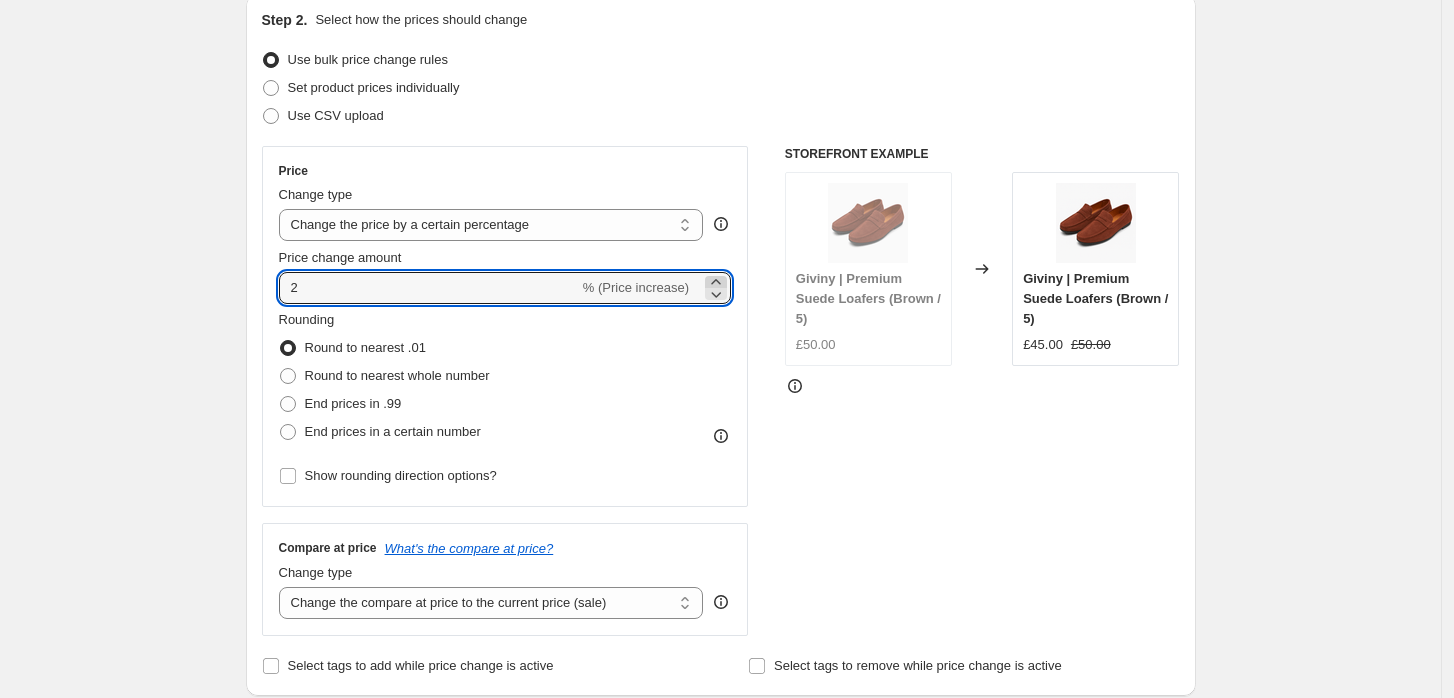 click 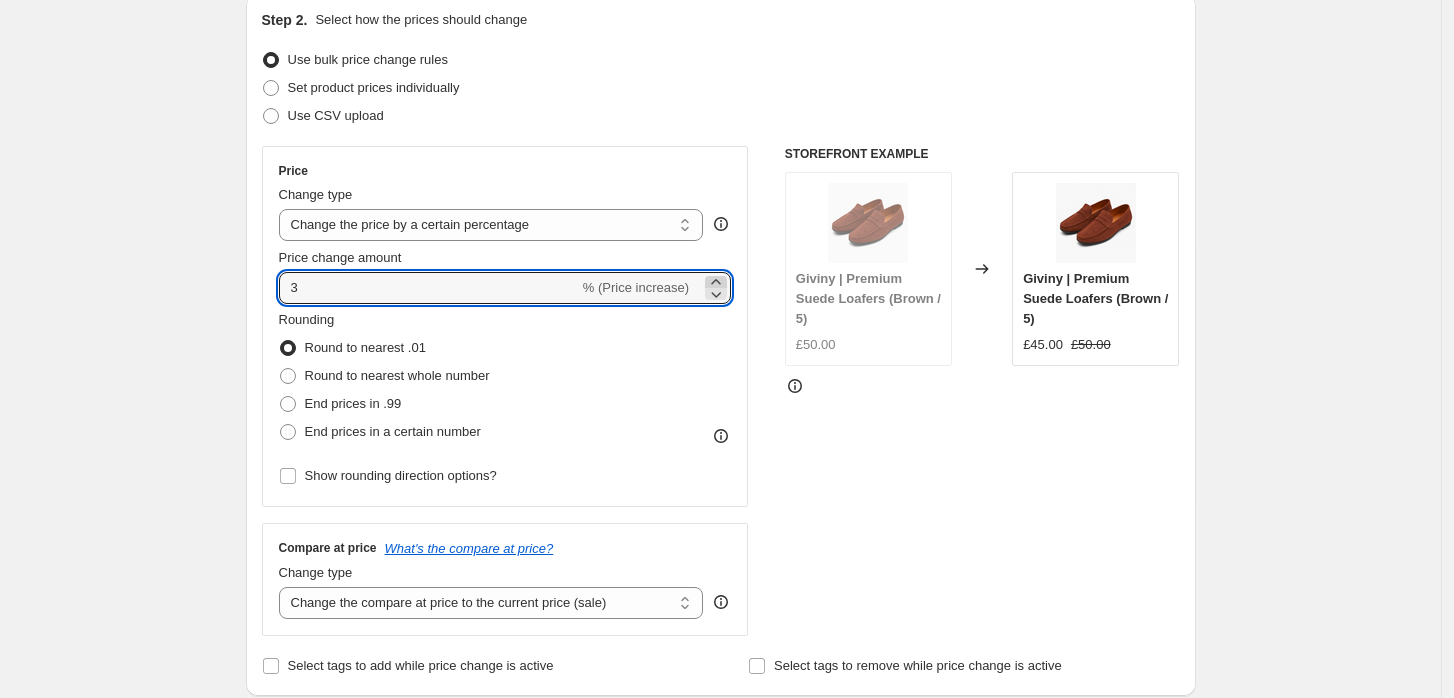 click 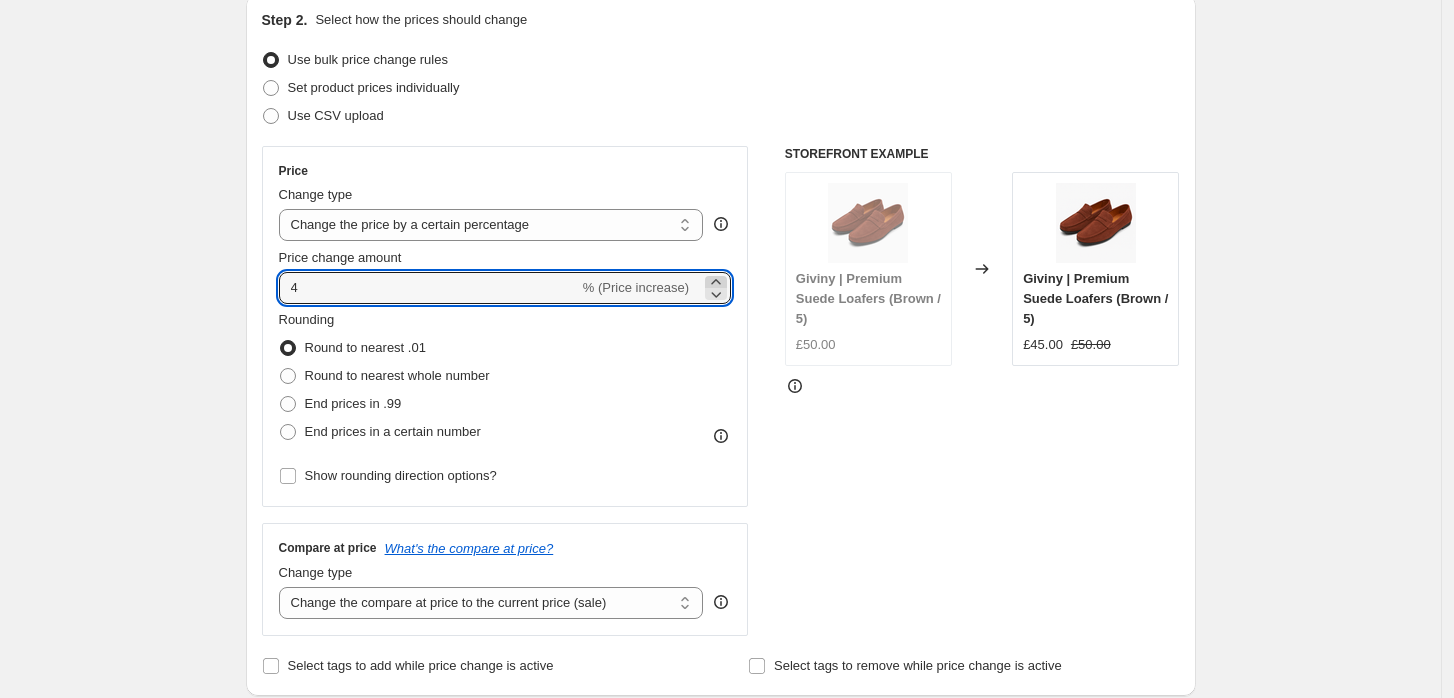 click 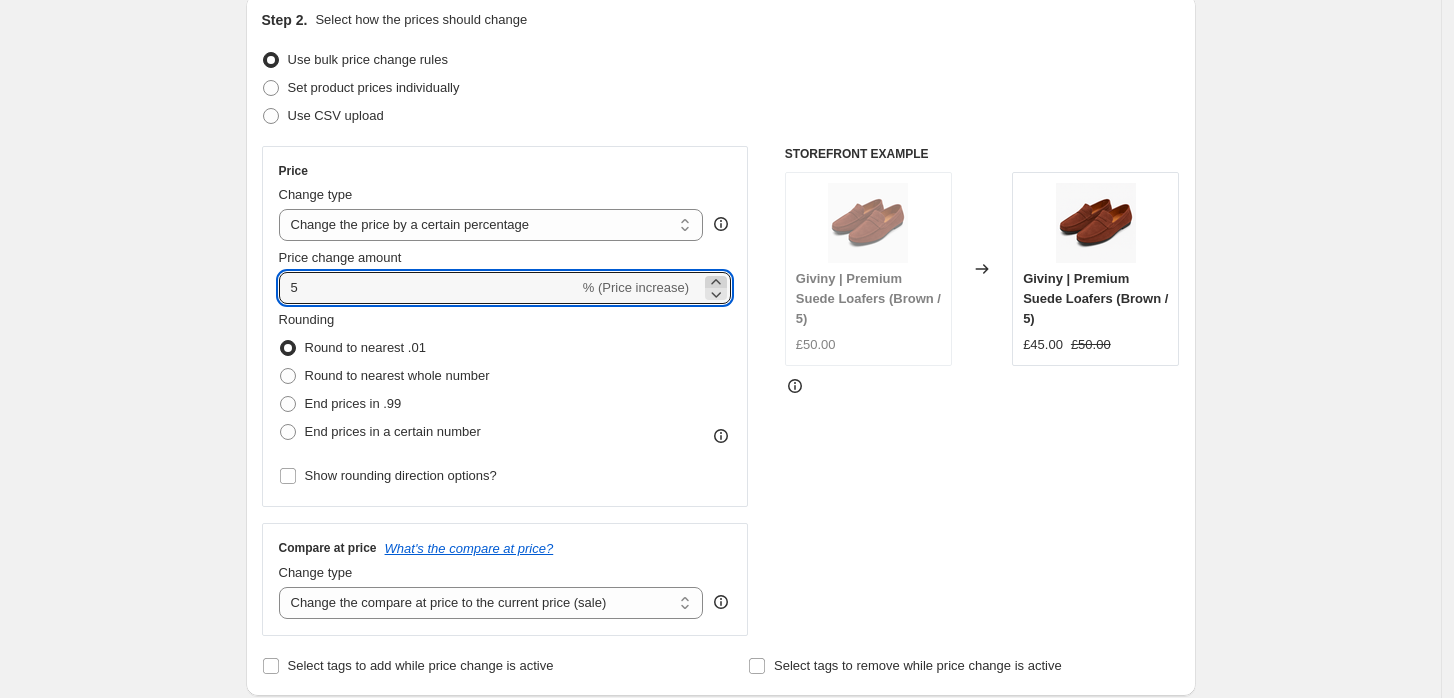click 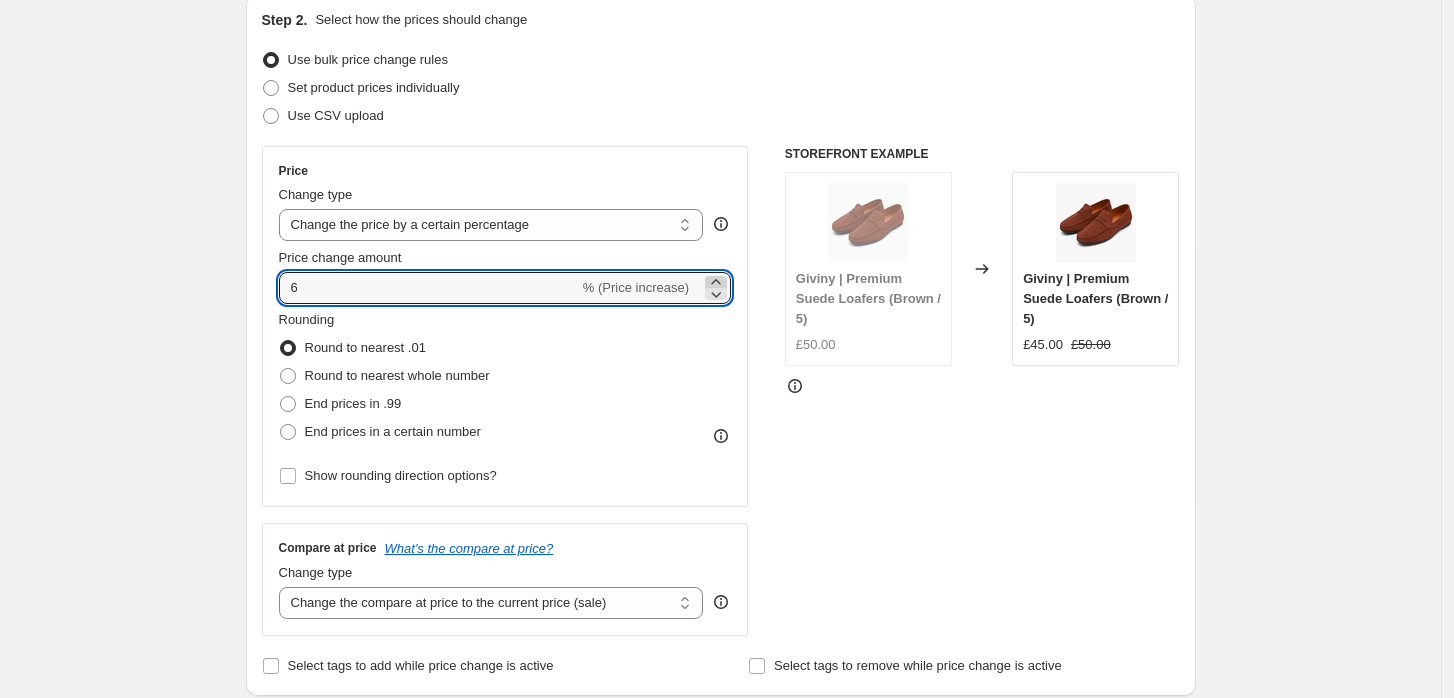 click 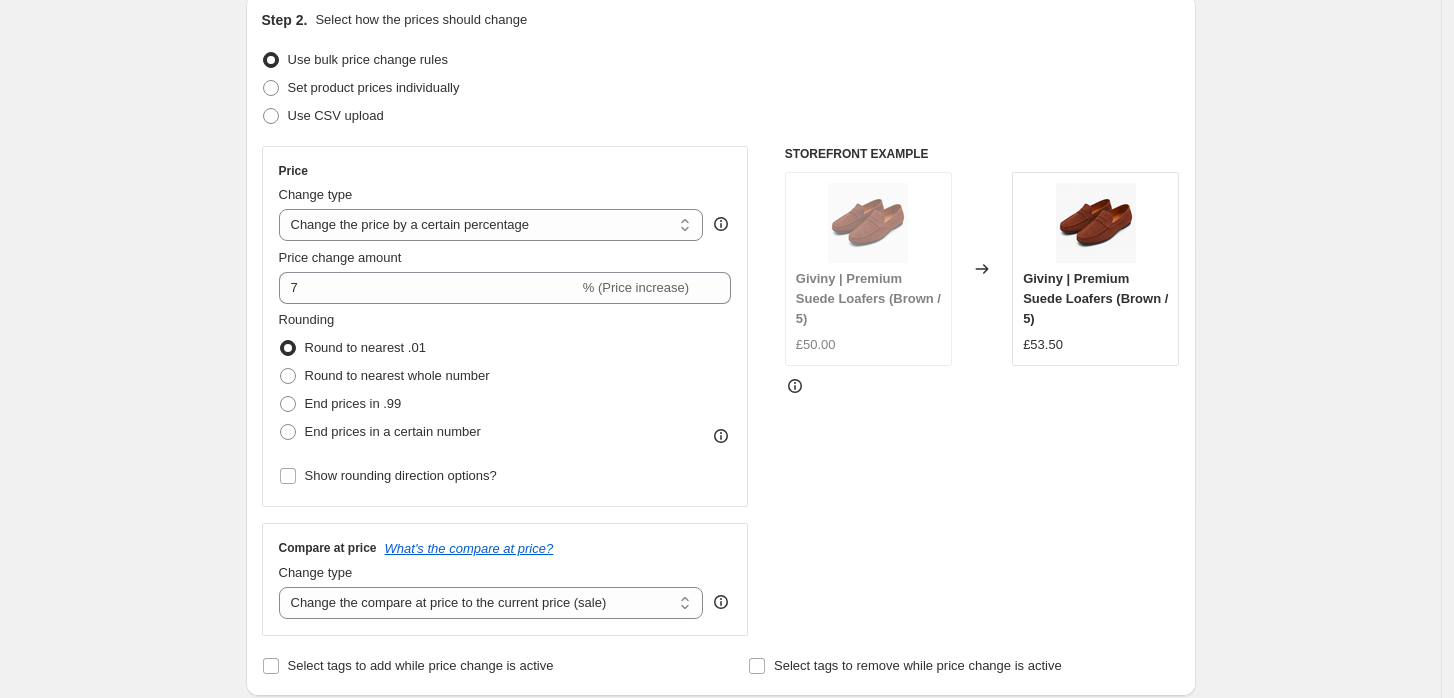 click on "STOREFRONT EXAMPLE Giviny | Premium Suede Loafers (Brown / 5) £50.00 Changed to Giviny | Premium Suede Loafers (Brown / 5) £53.50" at bounding box center (982, 391) 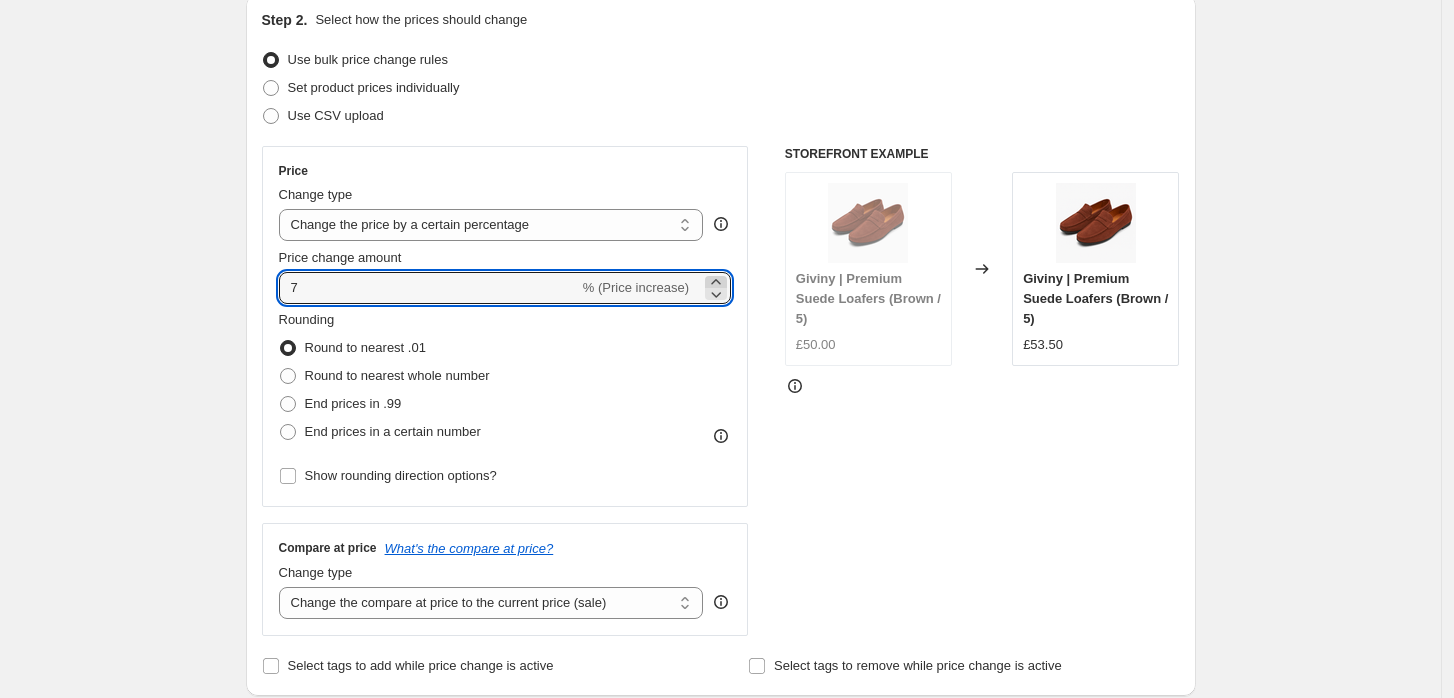 click 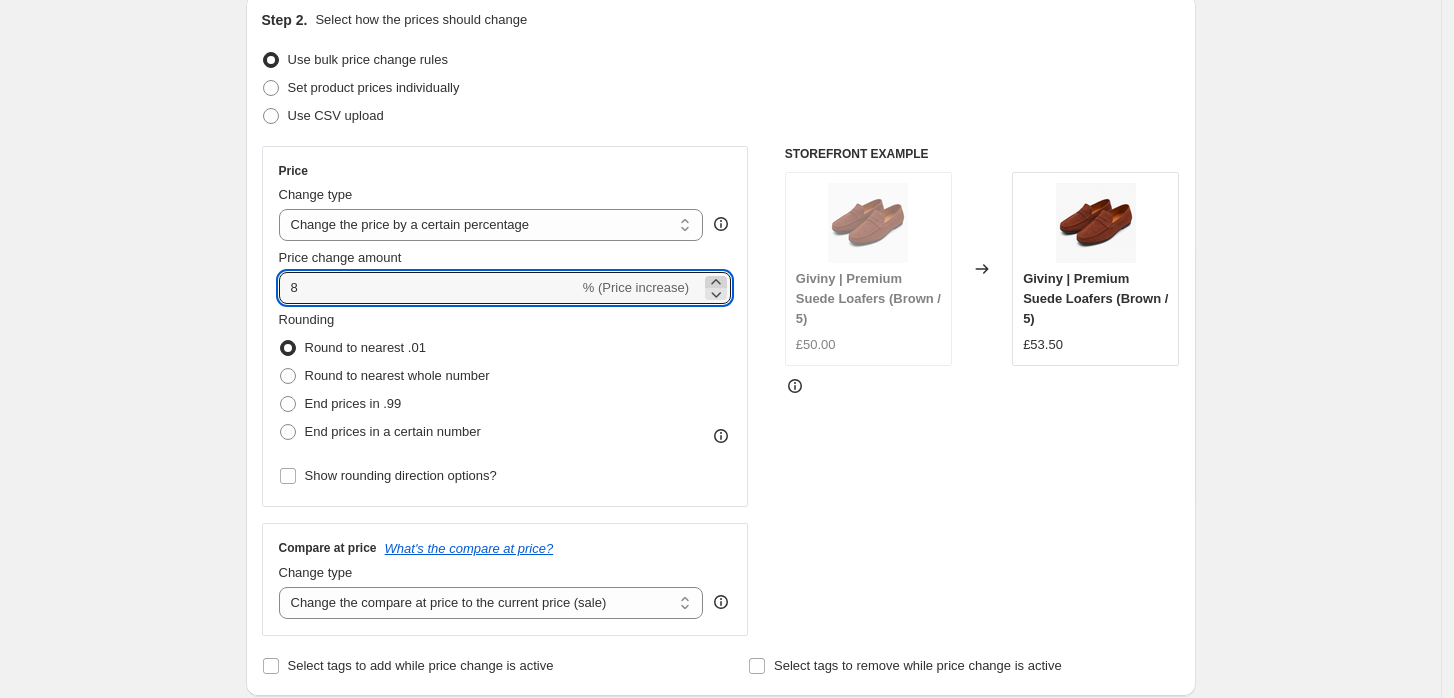 click 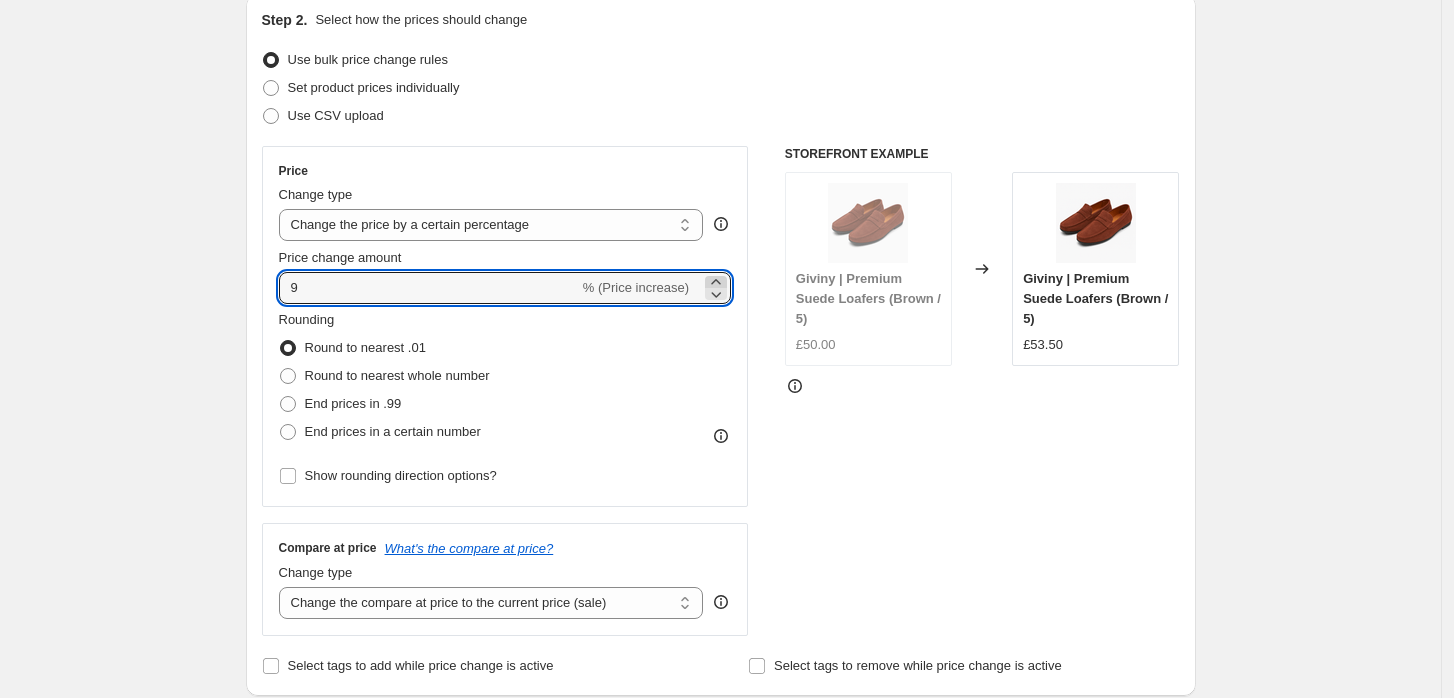 click 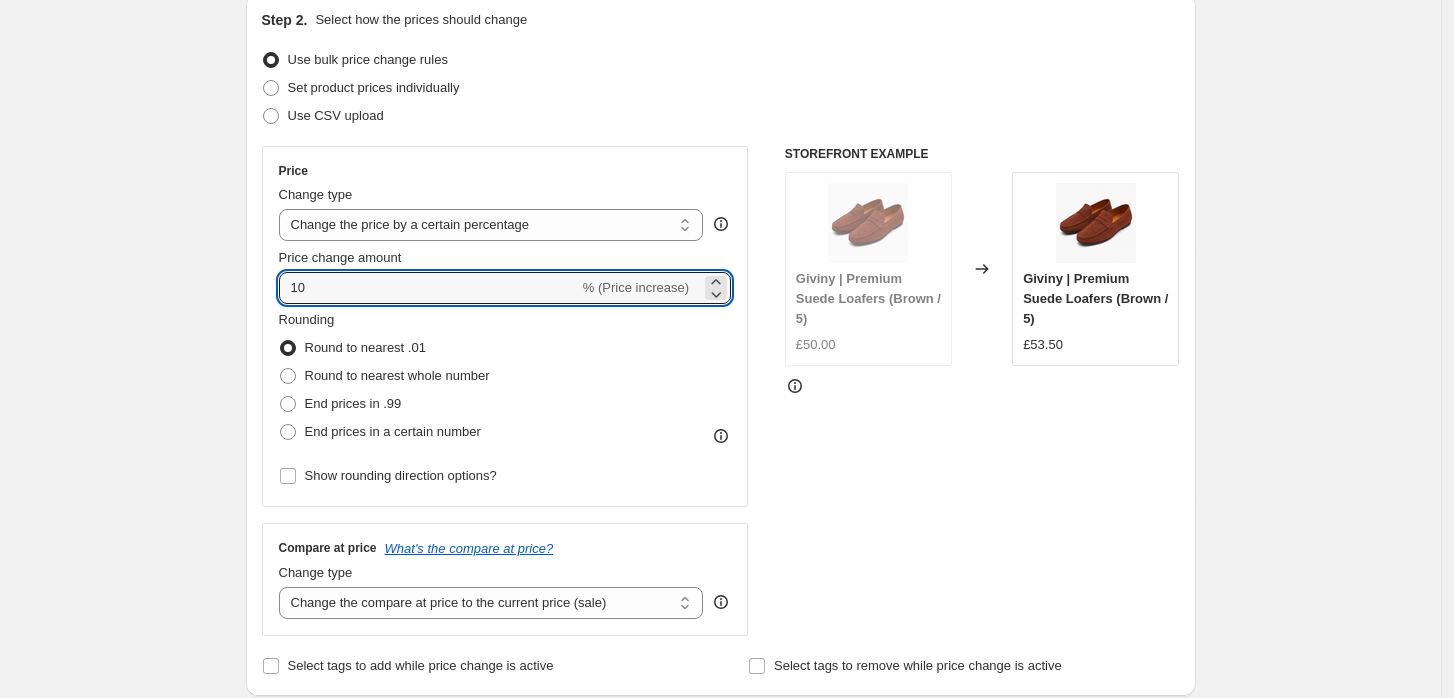 click at bounding box center [982, 386] 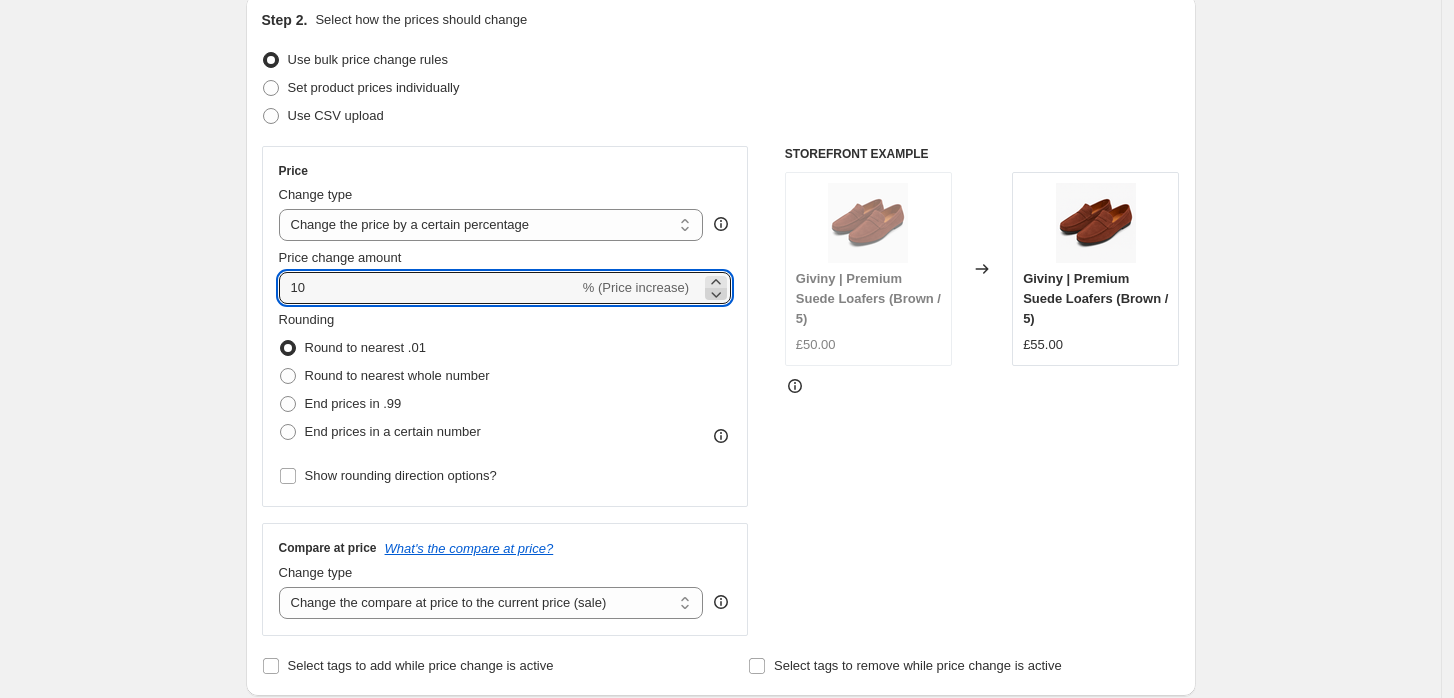 click 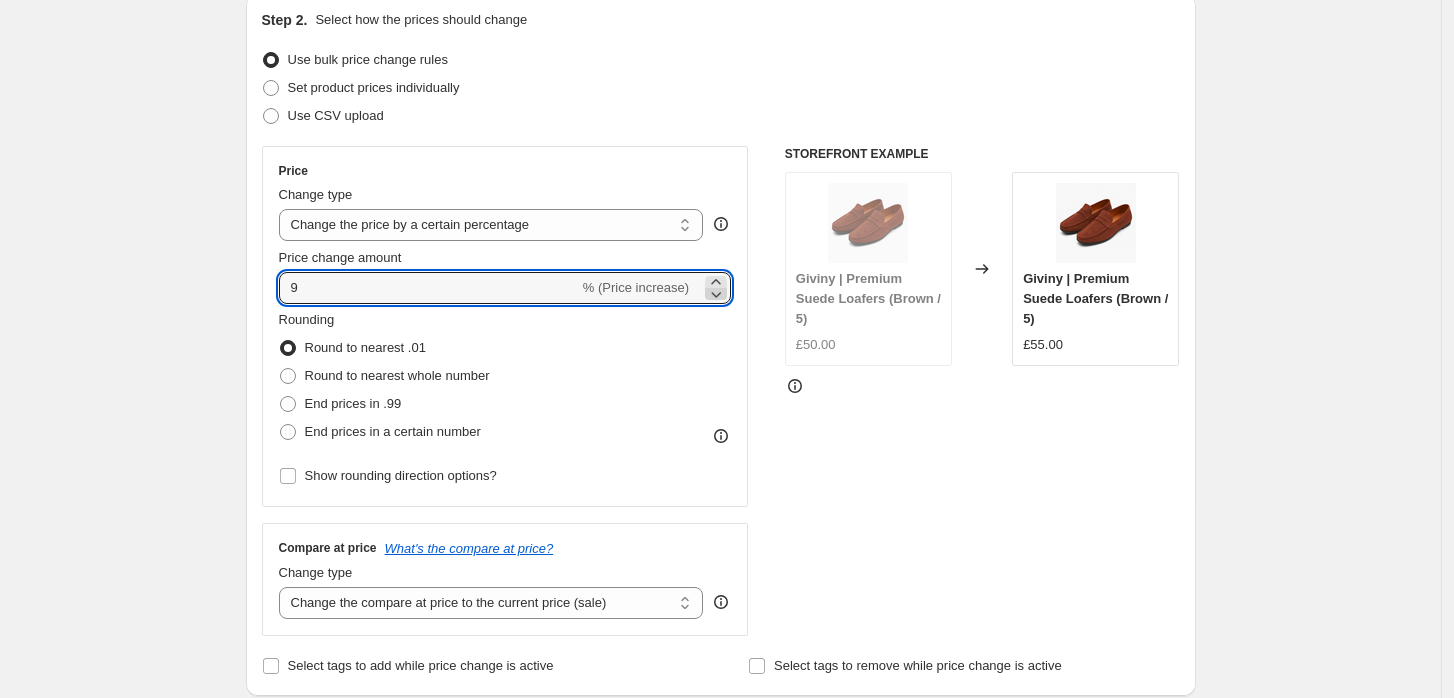 click 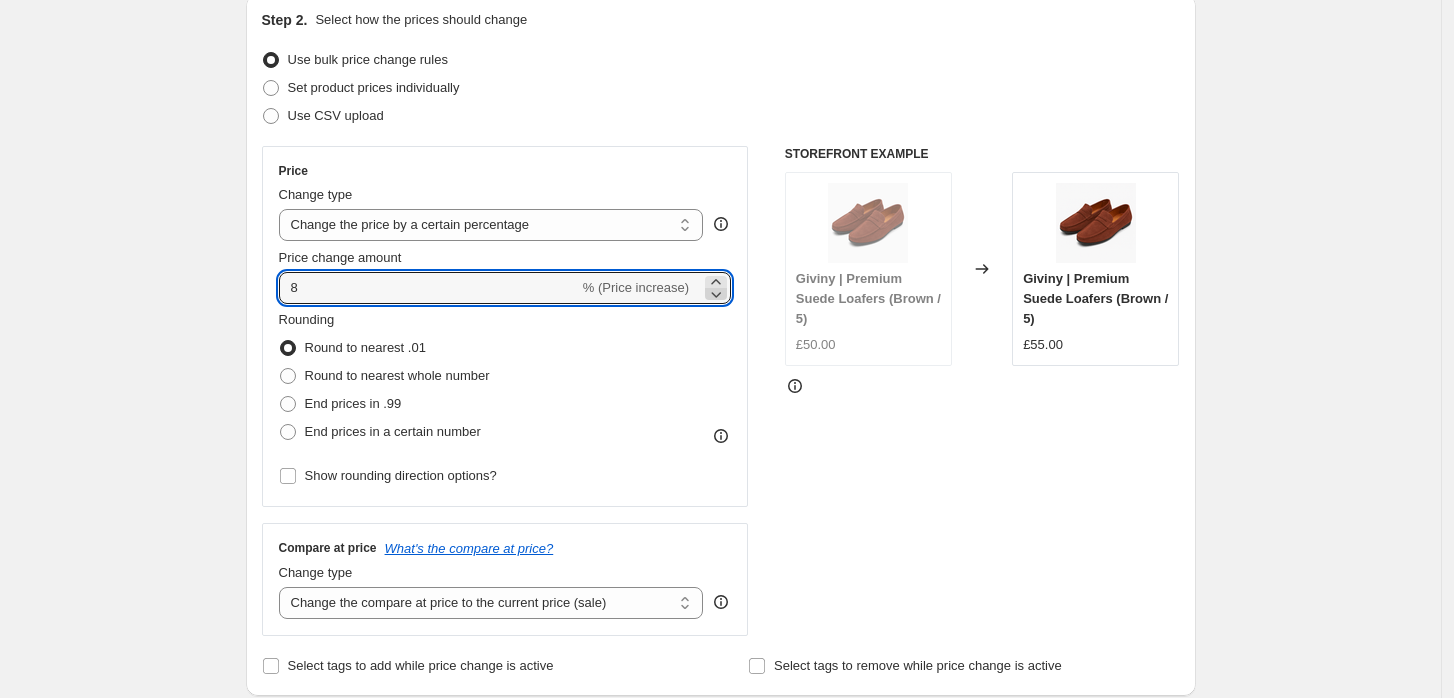 click 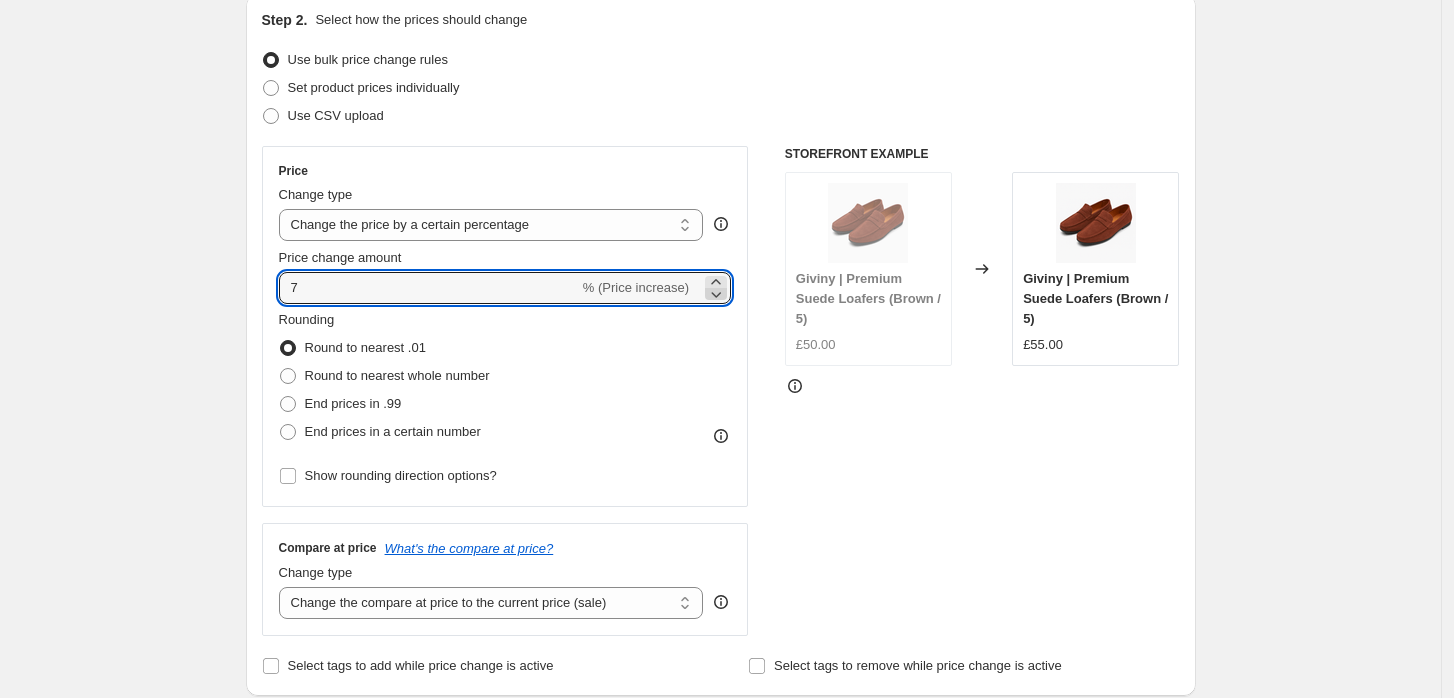 click 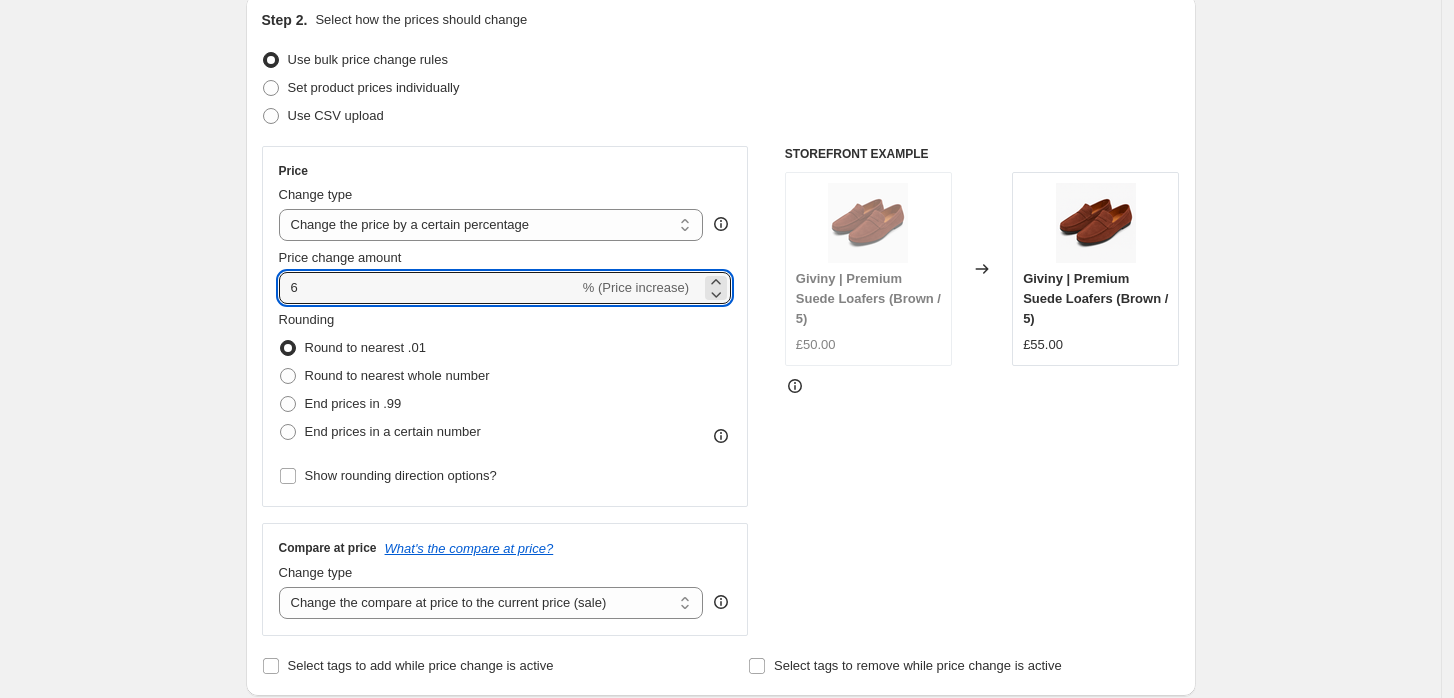 click on "STOREFRONT EXAMPLE Giviny | Premium Suede Loafers (Brown / 5) £50.00 Changed to Giviny | Premium Suede Loafers (Brown / 5) £55.00" at bounding box center [982, 391] 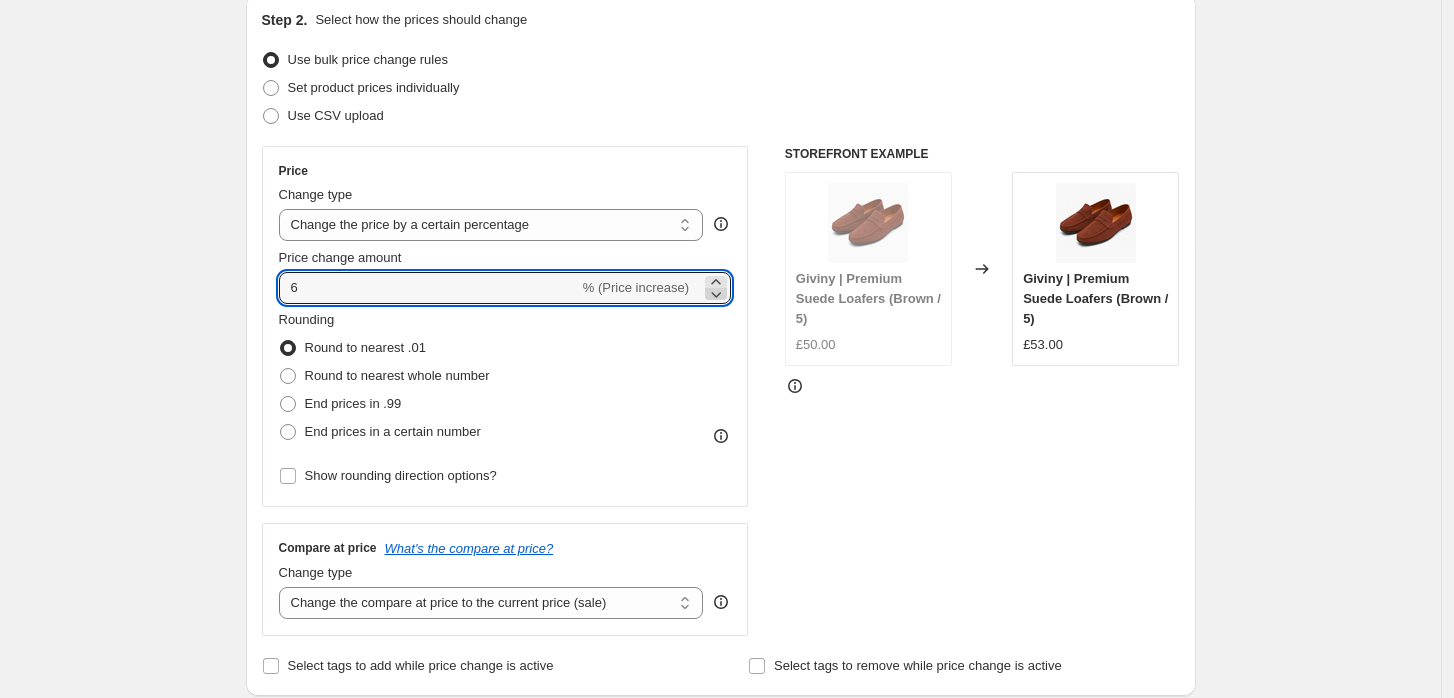 click 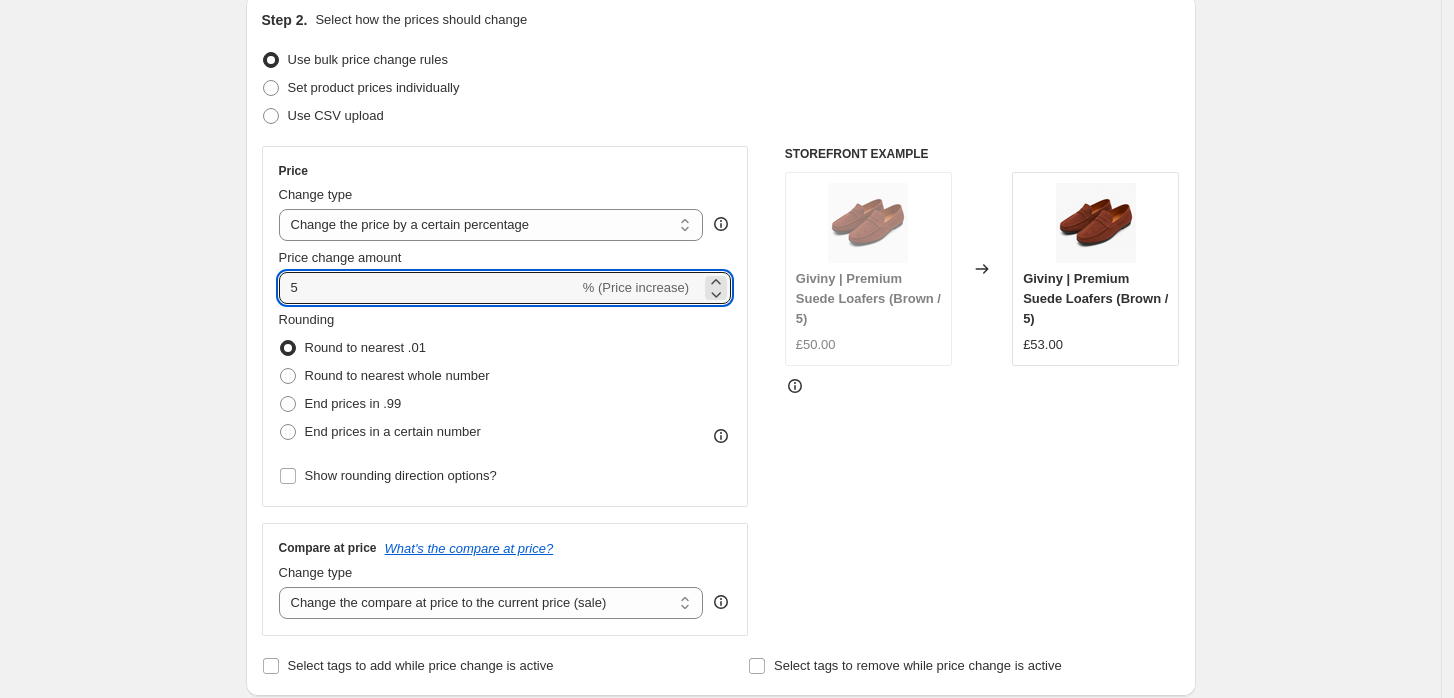 click on "STOREFRONT EXAMPLE Giviny | Premium Suede Loafers (Brown / 5) £50.00 Changed to Giviny | Premium Suede Loafers (Brown / 5) £53.00" at bounding box center (982, 391) 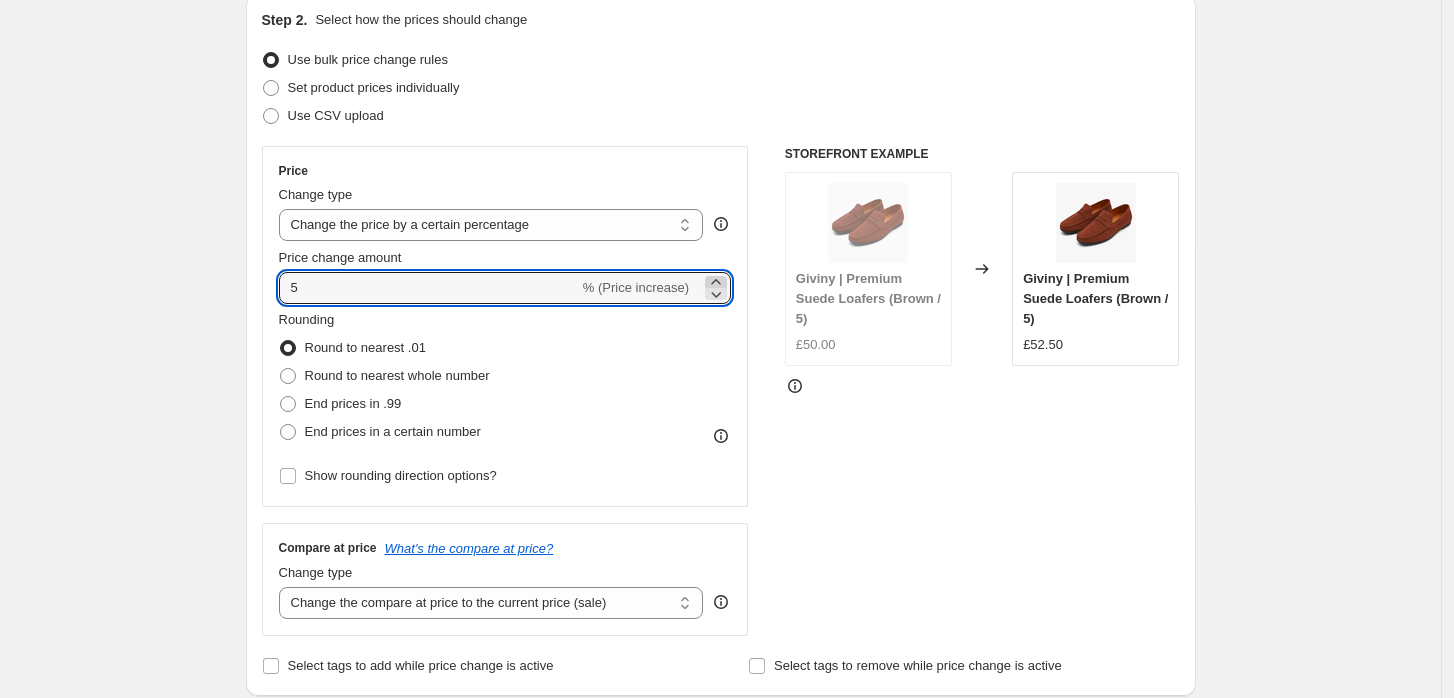 click 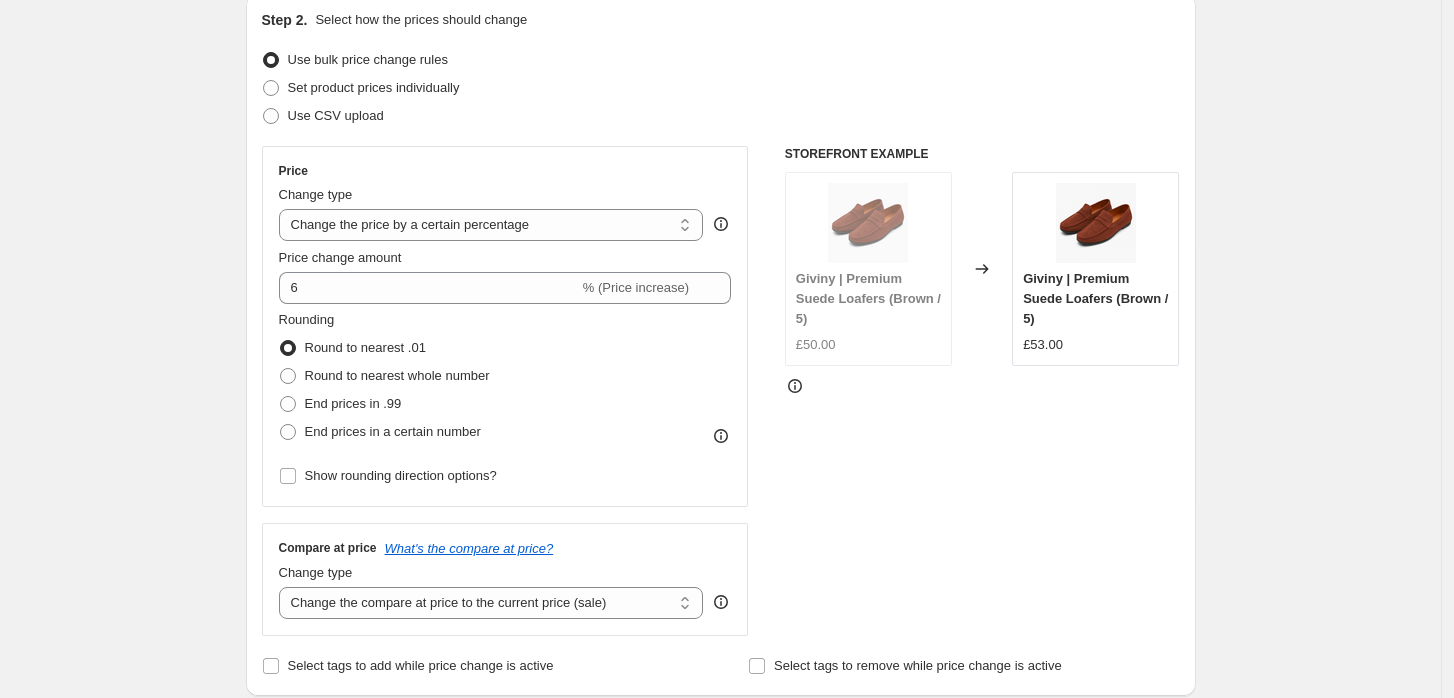 click on "STOREFRONT EXAMPLE Giviny | Premium Suede Loafers (Brown / 5) £50.00 Changed to Giviny | Premium Suede Loafers (Brown / 5) £53.00" at bounding box center [982, 391] 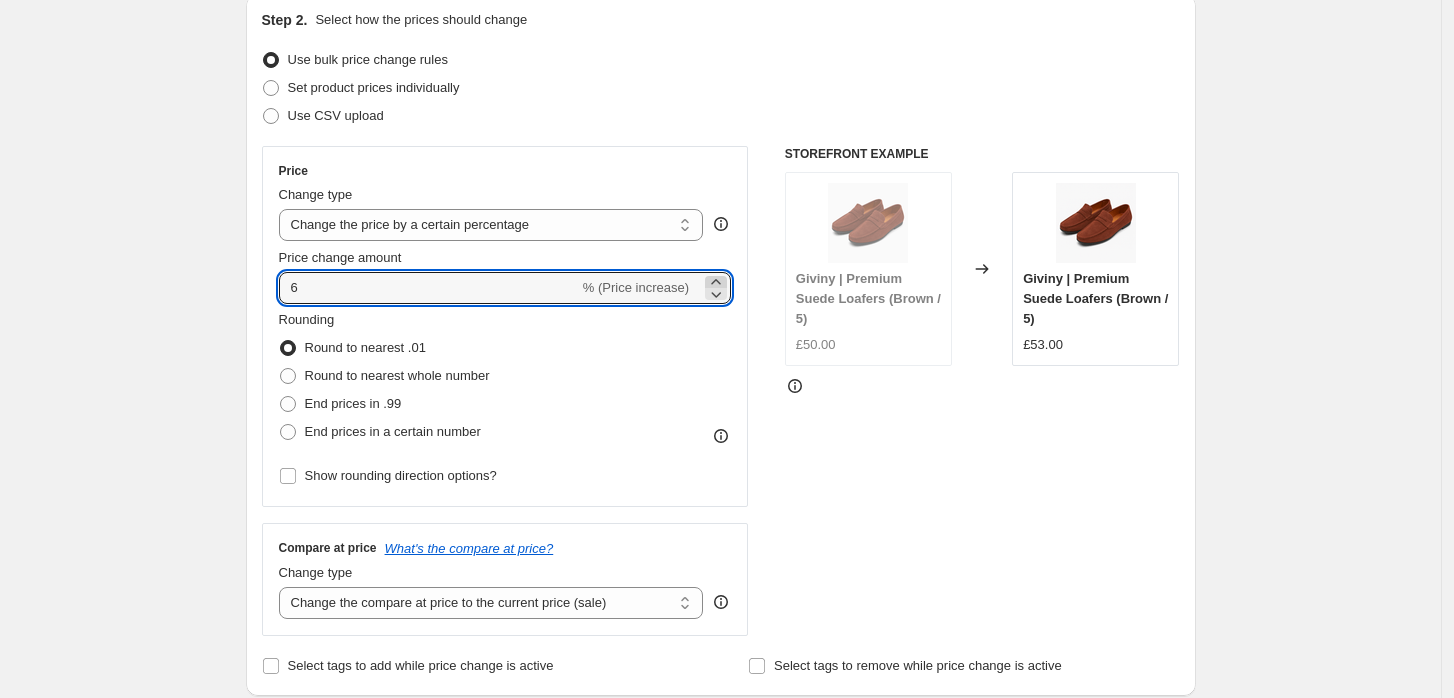click 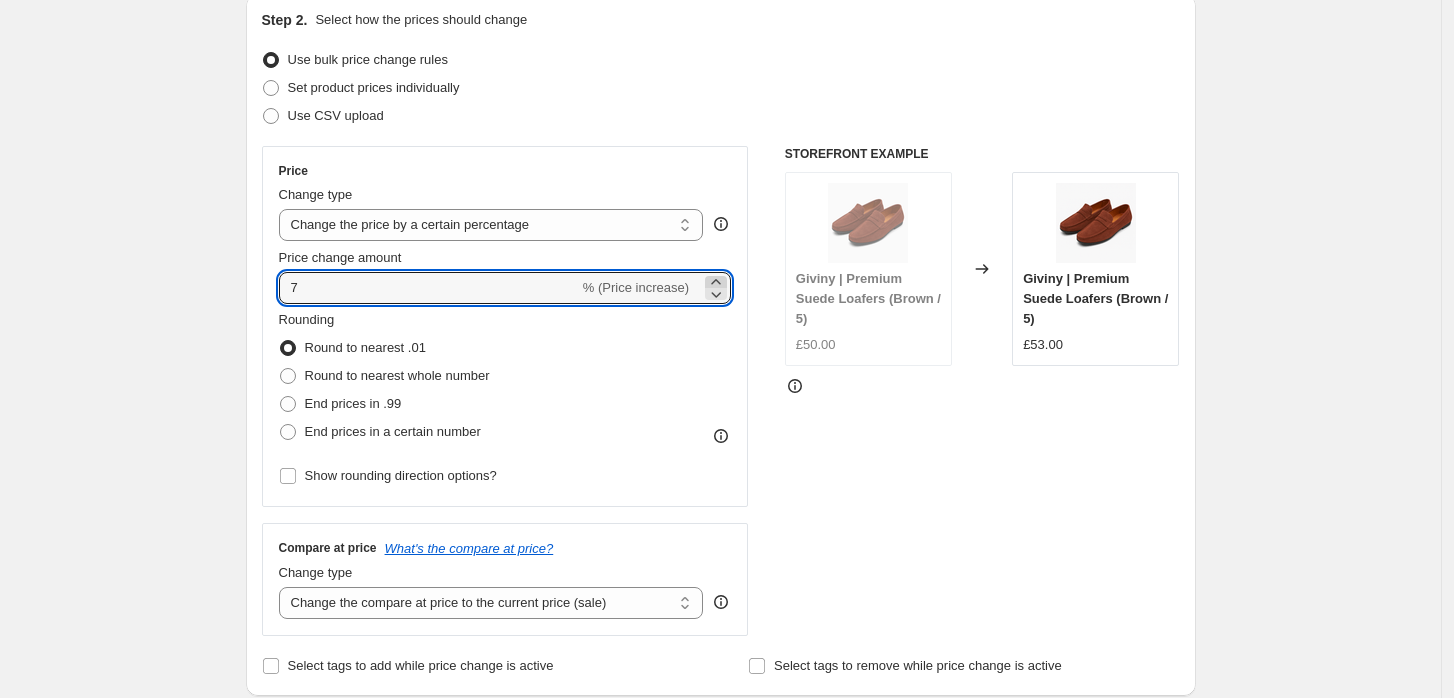 click 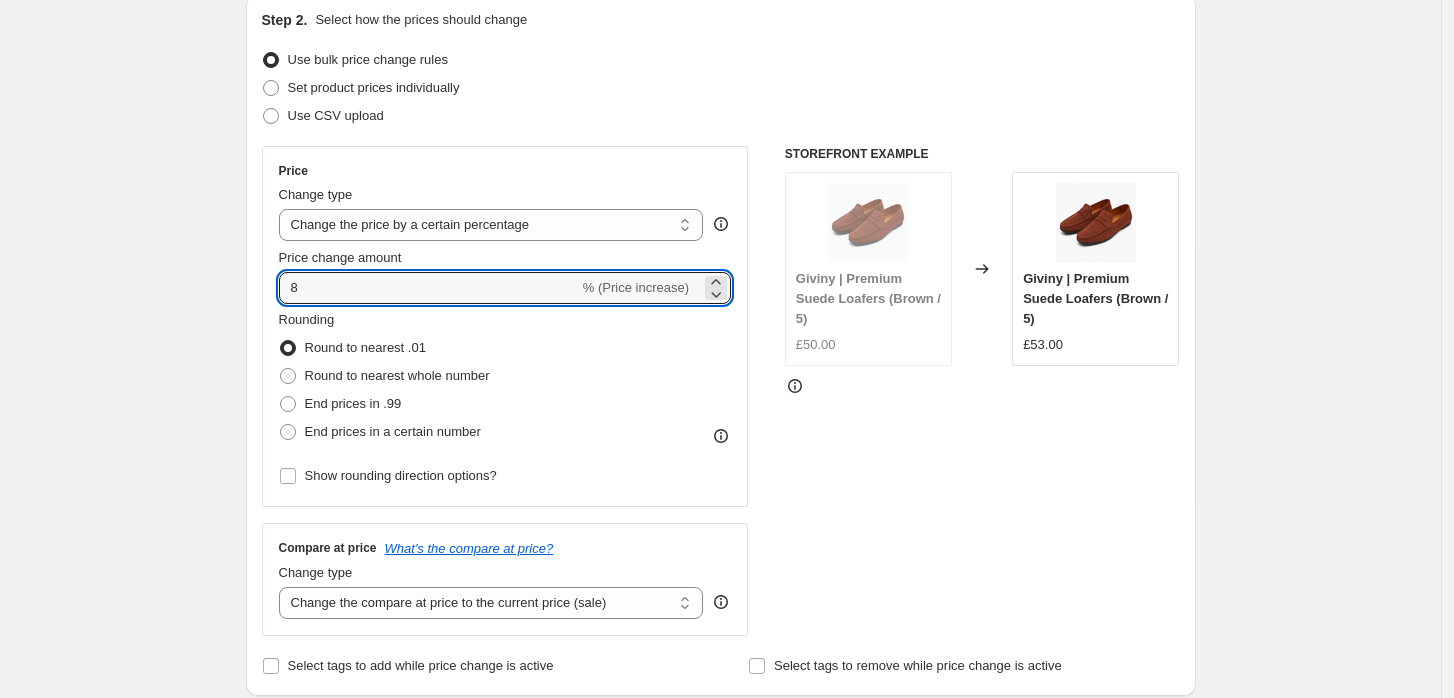 click on "STOREFRONT EXAMPLE Giviny | Premium Suede Loafers (Brown / 5) £50.00 Changed to Giviny | Premium Suede Loafers (Brown / 5) £53.00" at bounding box center (982, 391) 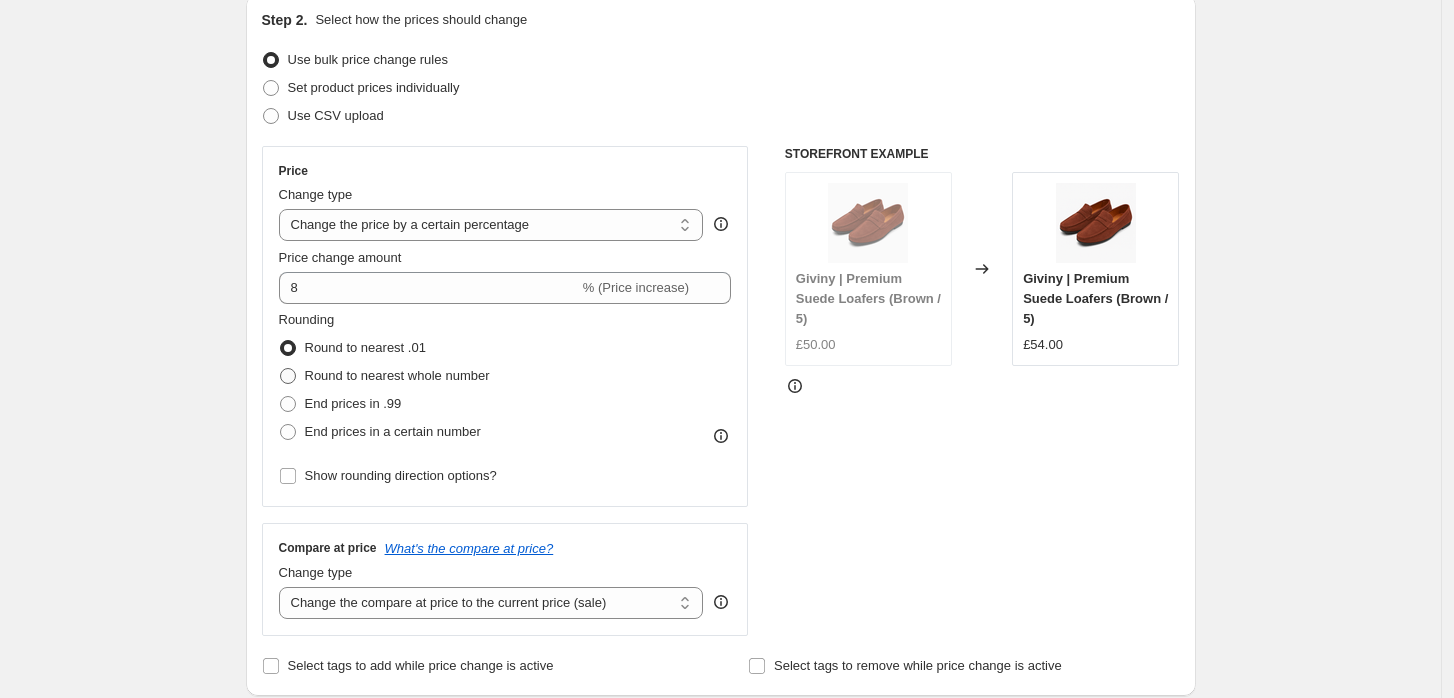 click on "Round to nearest whole number" at bounding box center (397, 375) 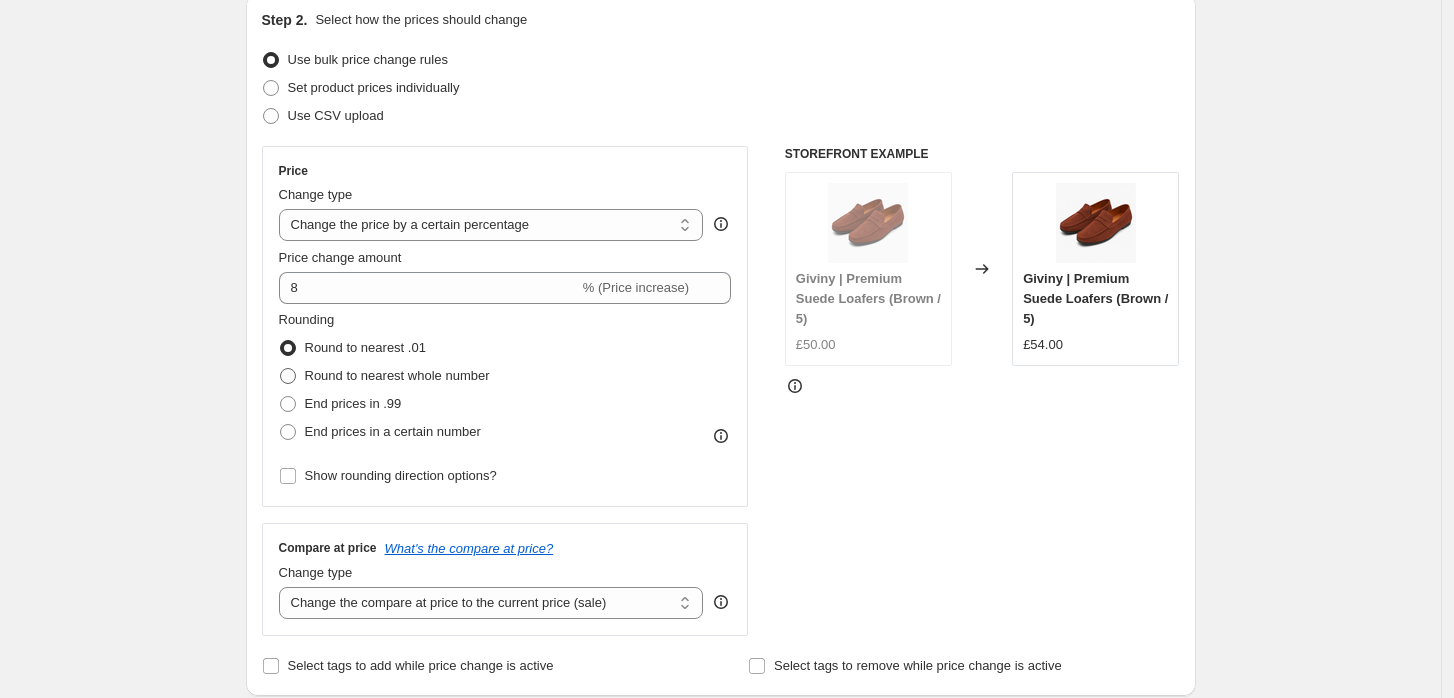 radio on "true" 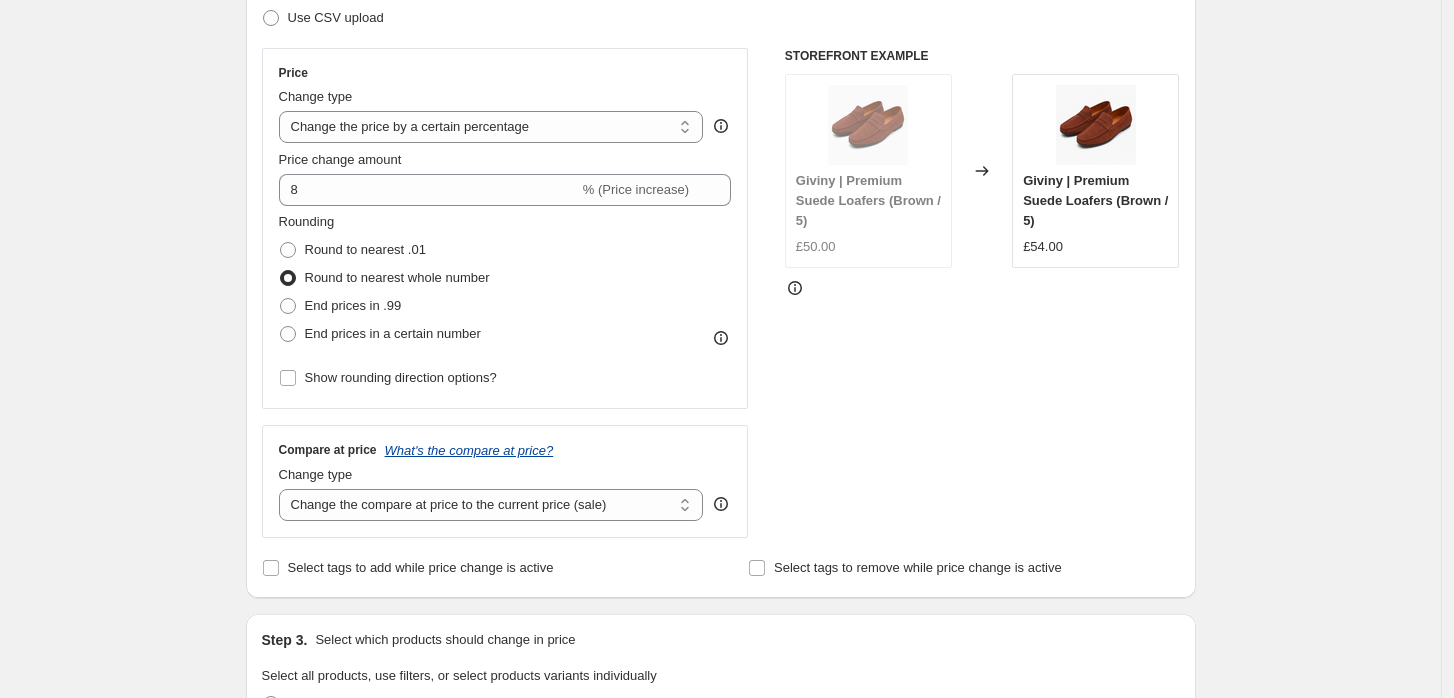 scroll, scrollTop: 333, scrollLeft: 0, axis: vertical 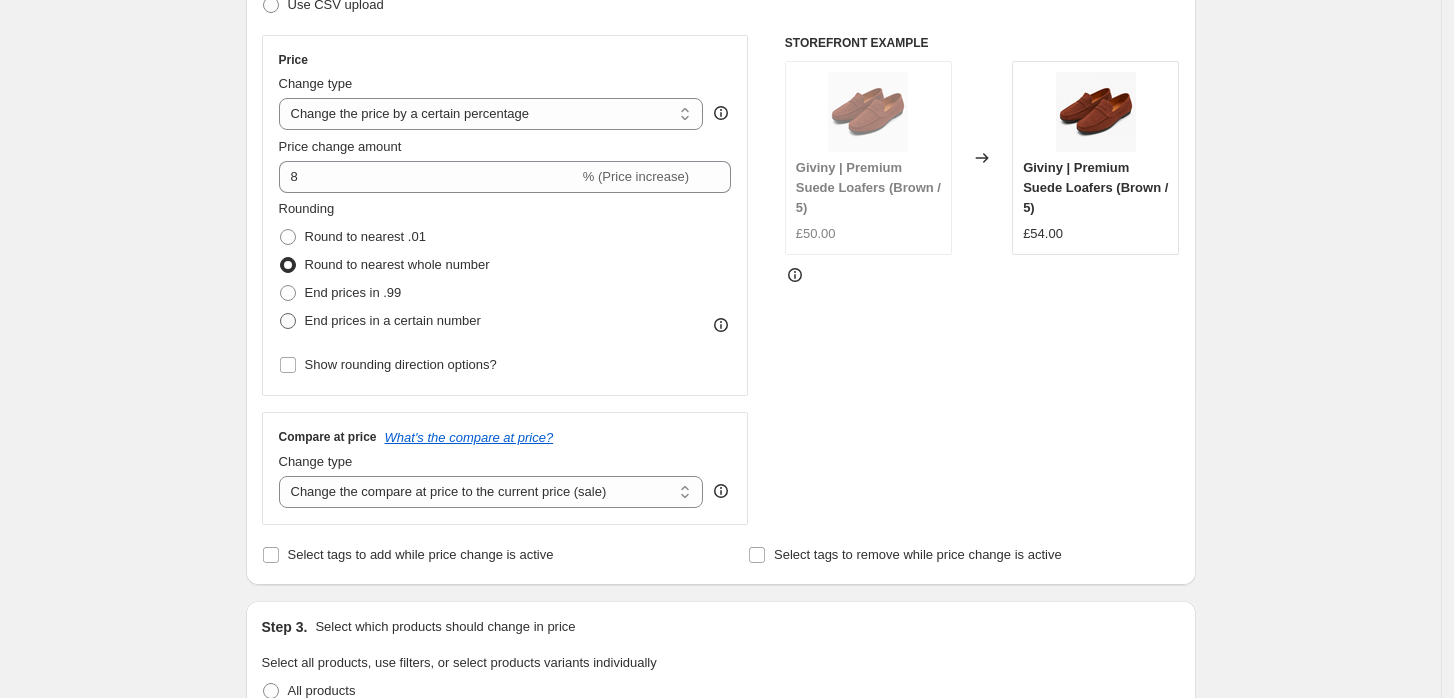 click on "End prices in a certain number" at bounding box center (393, 320) 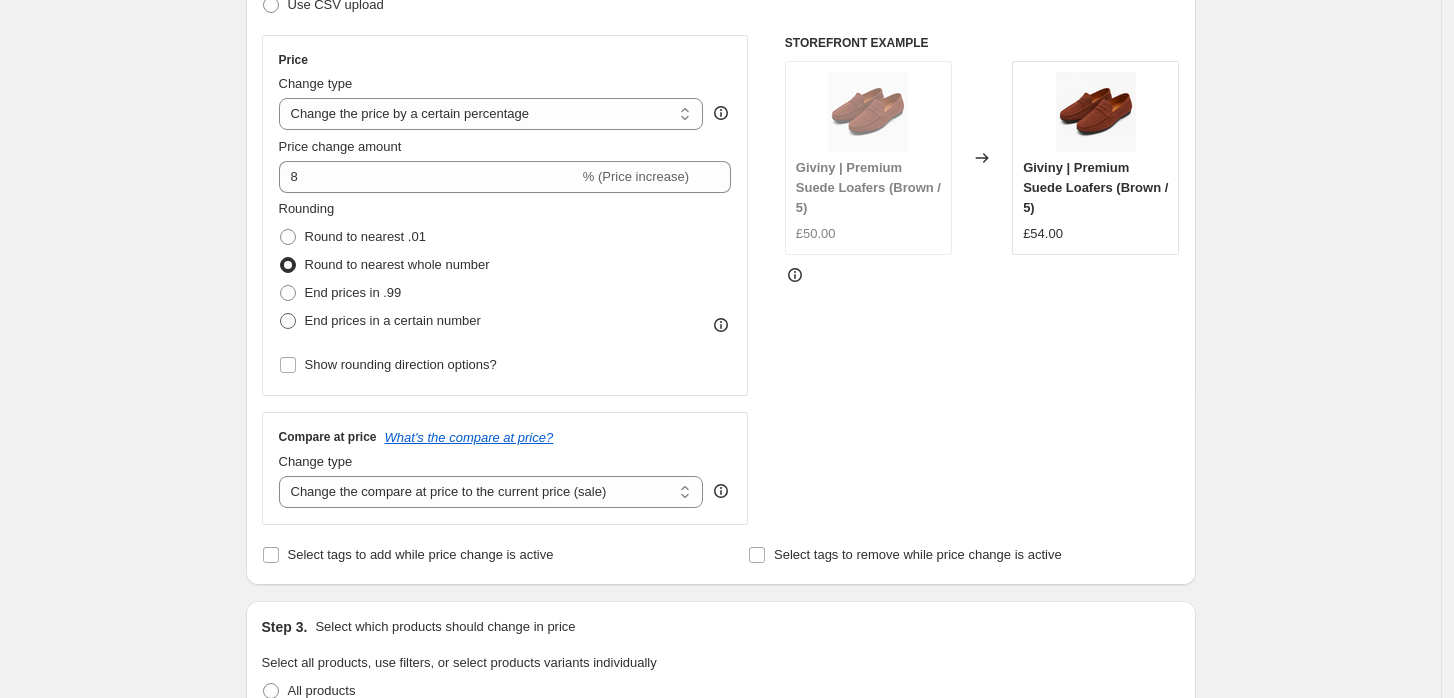 radio on "true" 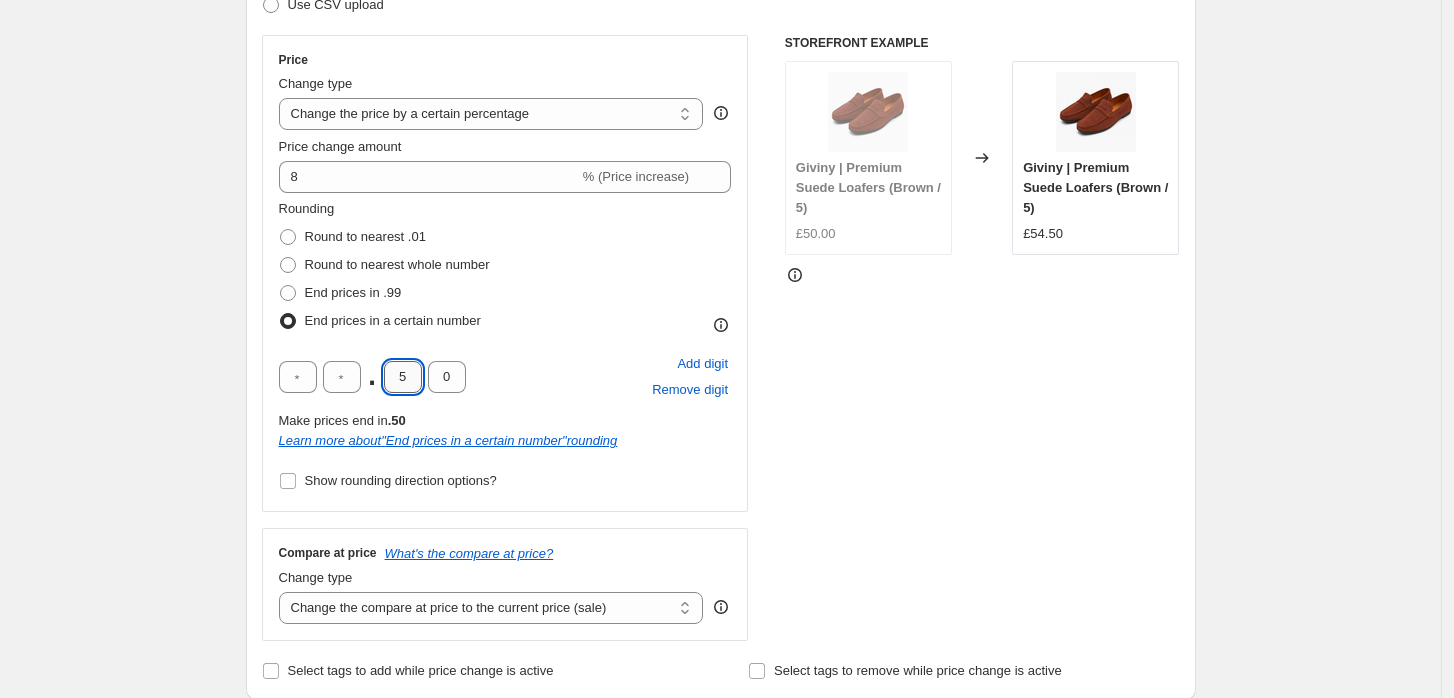 drag, startPoint x: 421, startPoint y: 368, endPoint x: 394, endPoint y: 376, distance: 28.160255 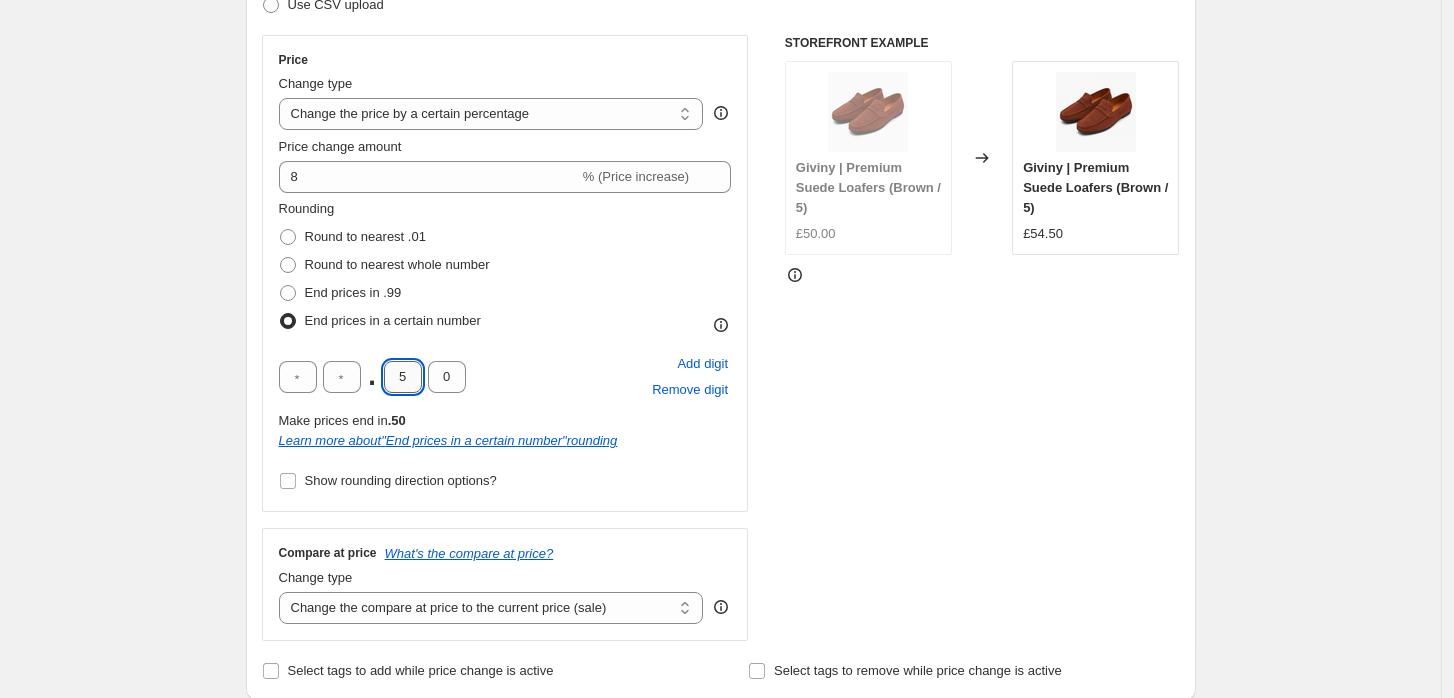 click on "5" at bounding box center [403, 377] 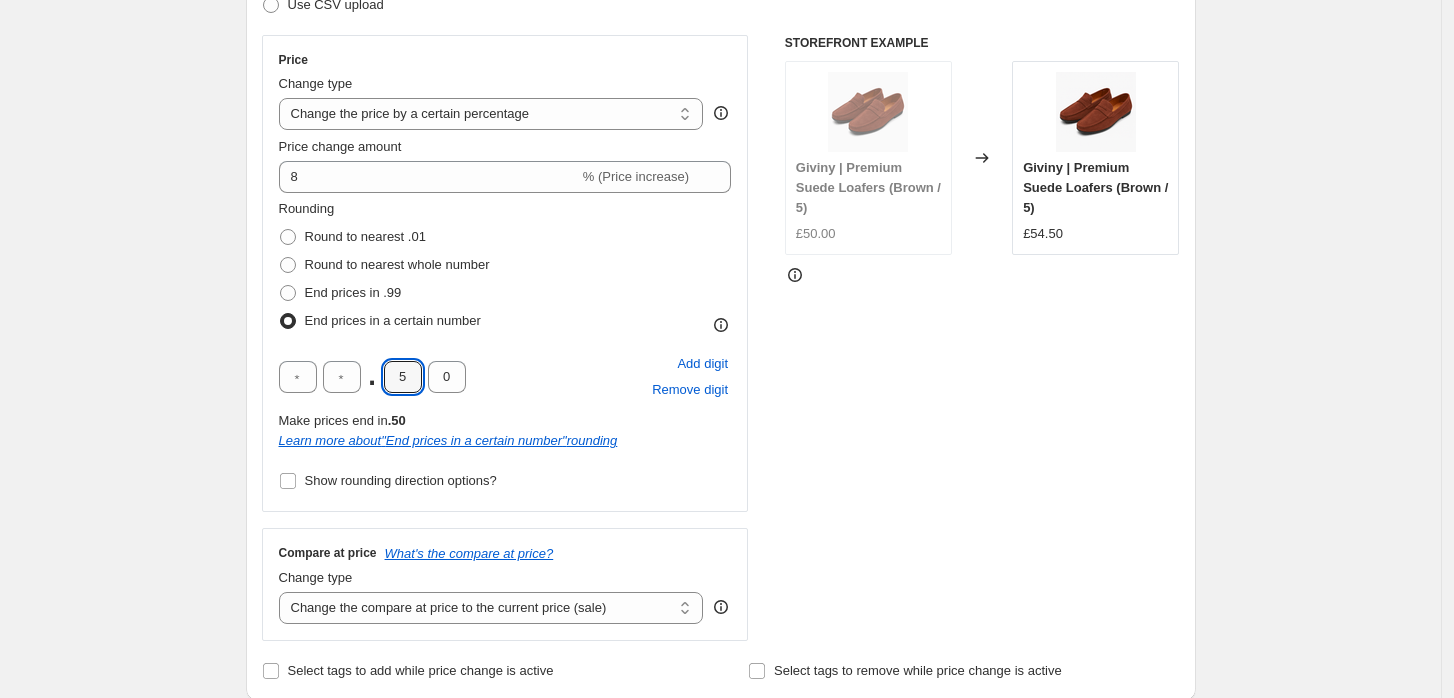 type on "0" 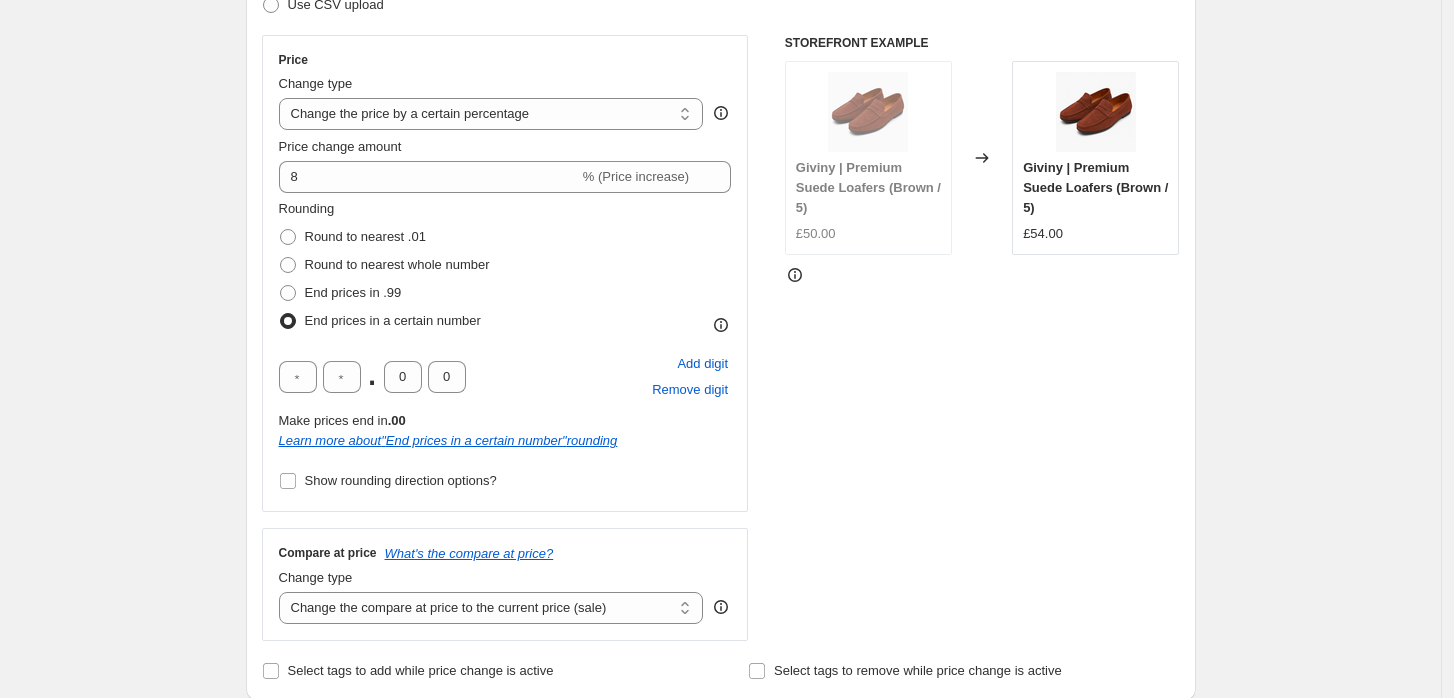 click on "STOREFRONT EXAMPLE Giviny | Premium Suede Loafers (Brown / 5) £50.00 Changed to Giviny | Premium Suede Loafers (Brown / 5) £54.00" at bounding box center (982, 338) 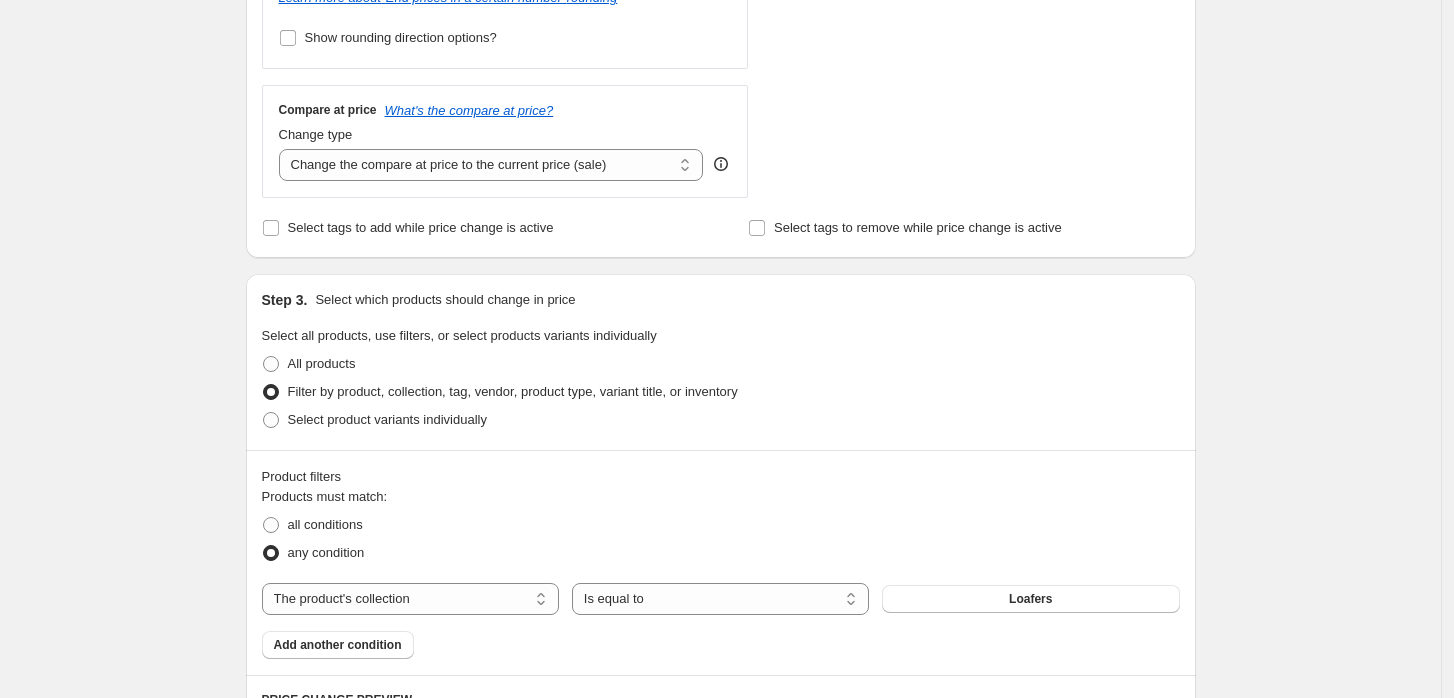 scroll, scrollTop: 777, scrollLeft: 0, axis: vertical 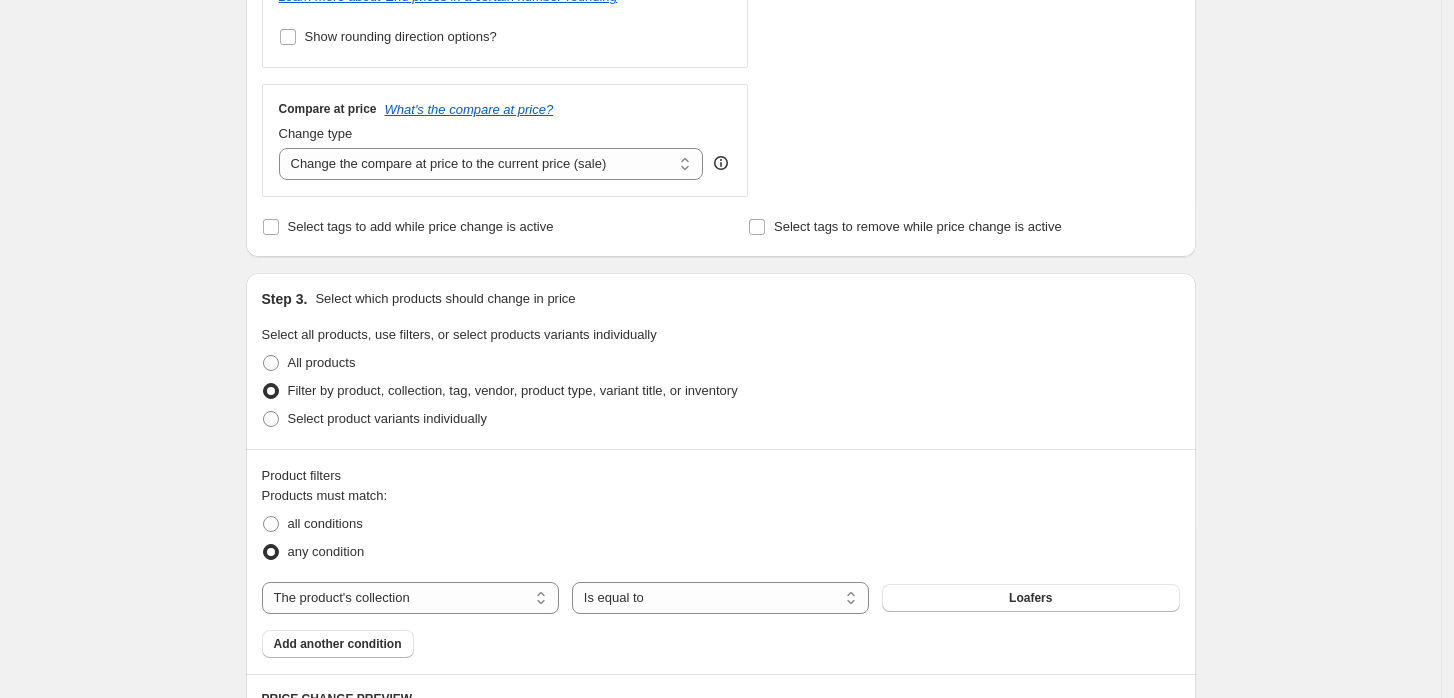 click on "Compare at price What's the compare at price? Change type Change the compare at price to the current price (sale) Change the compare at price to a certain amount Change the compare at price by a certain amount Change the compare at price by a certain percentage Change the compare at price by a certain amount relative to the actual price Change the compare at price by a certain percentage relative to the actual price Don't change the compare at price Remove the compare at price Change the compare at price to the current price (sale)" at bounding box center (505, 140) 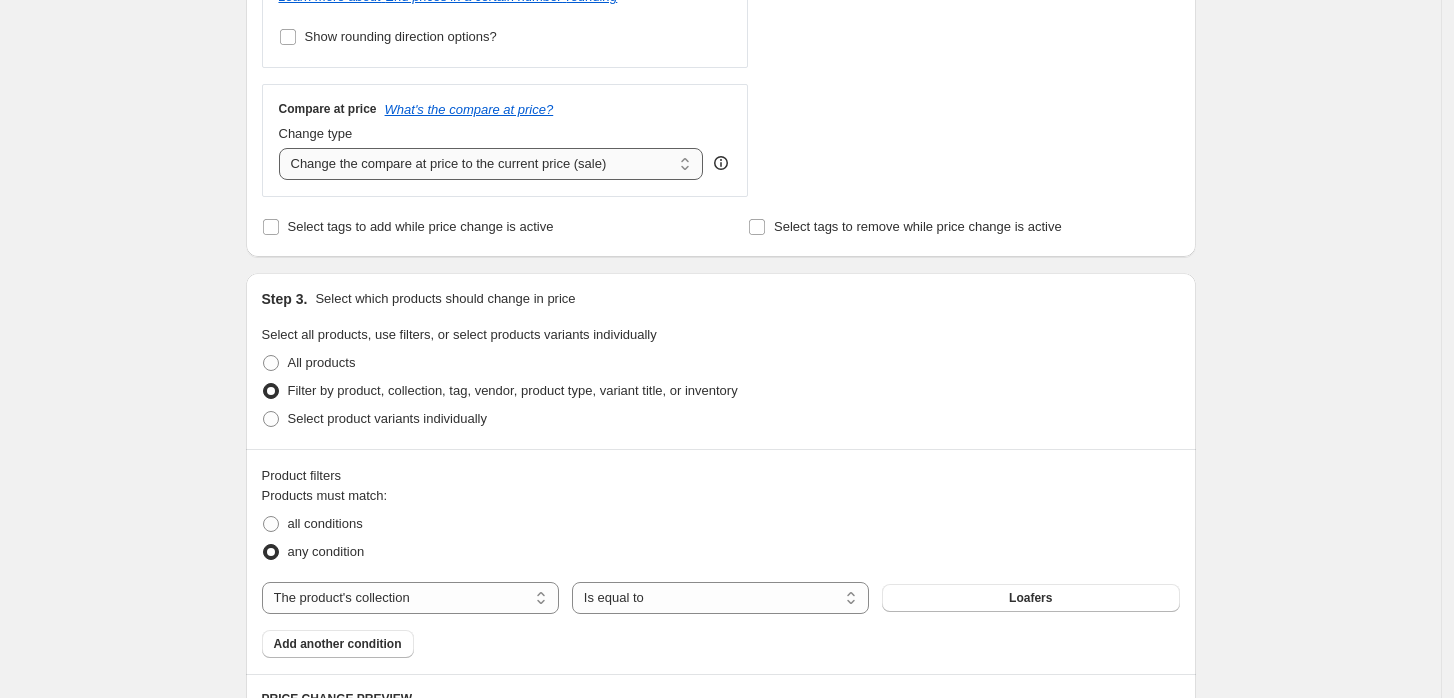 click on "Change the compare at price to the current price (sale) Change the compare at price to a certain amount Change the compare at price by a certain amount Change the compare at price by a certain percentage Change the compare at price by a certain amount relative to the actual price Change the compare at price by a certain percentage relative to the actual price Don't change the compare at price Remove the compare at price" at bounding box center (491, 164) 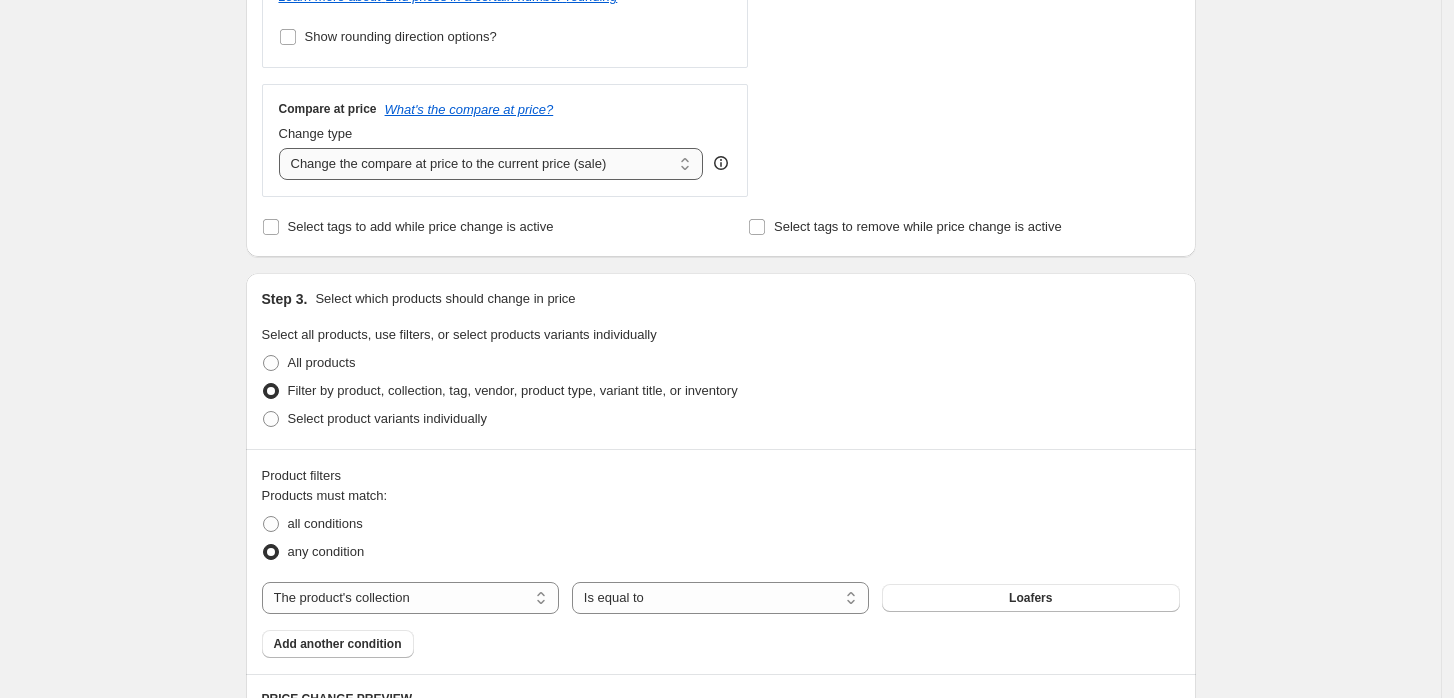 select on "remove" 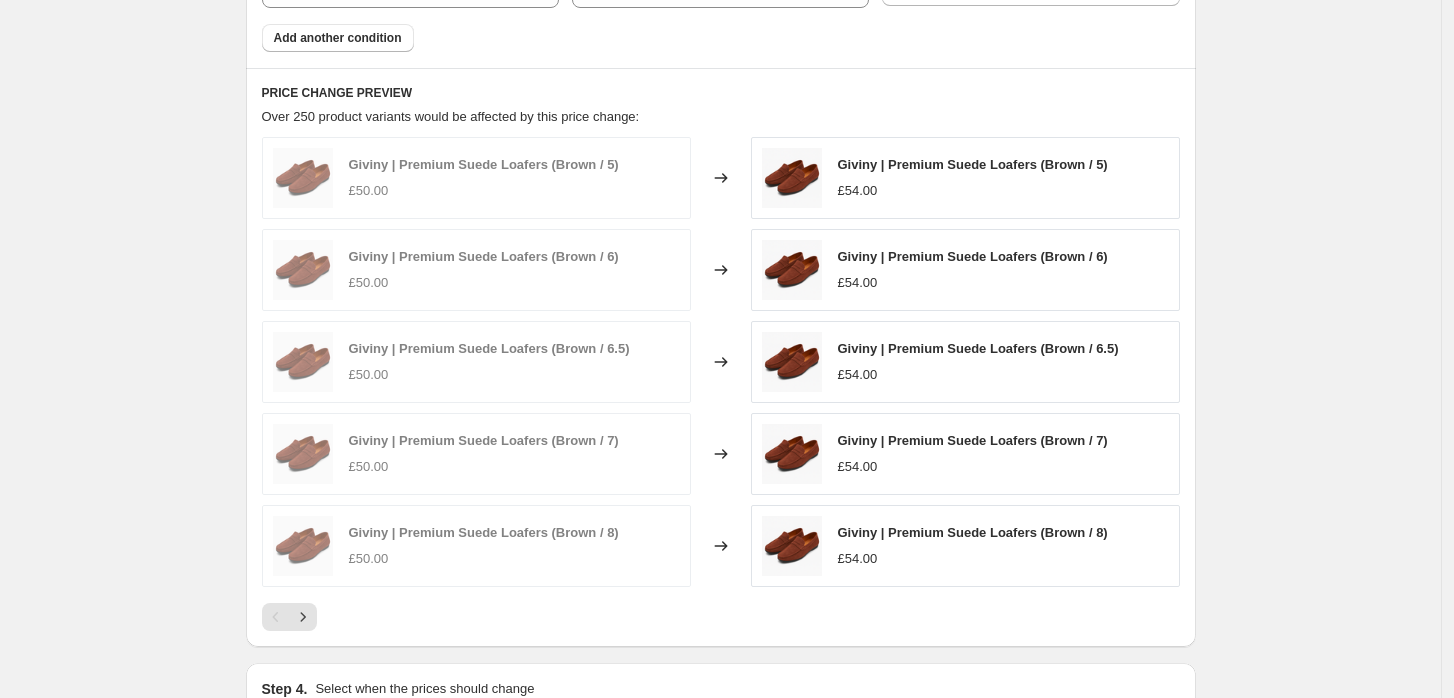 scroll, scrollTop: 1444, scrollLeft: 0, axis: vertical 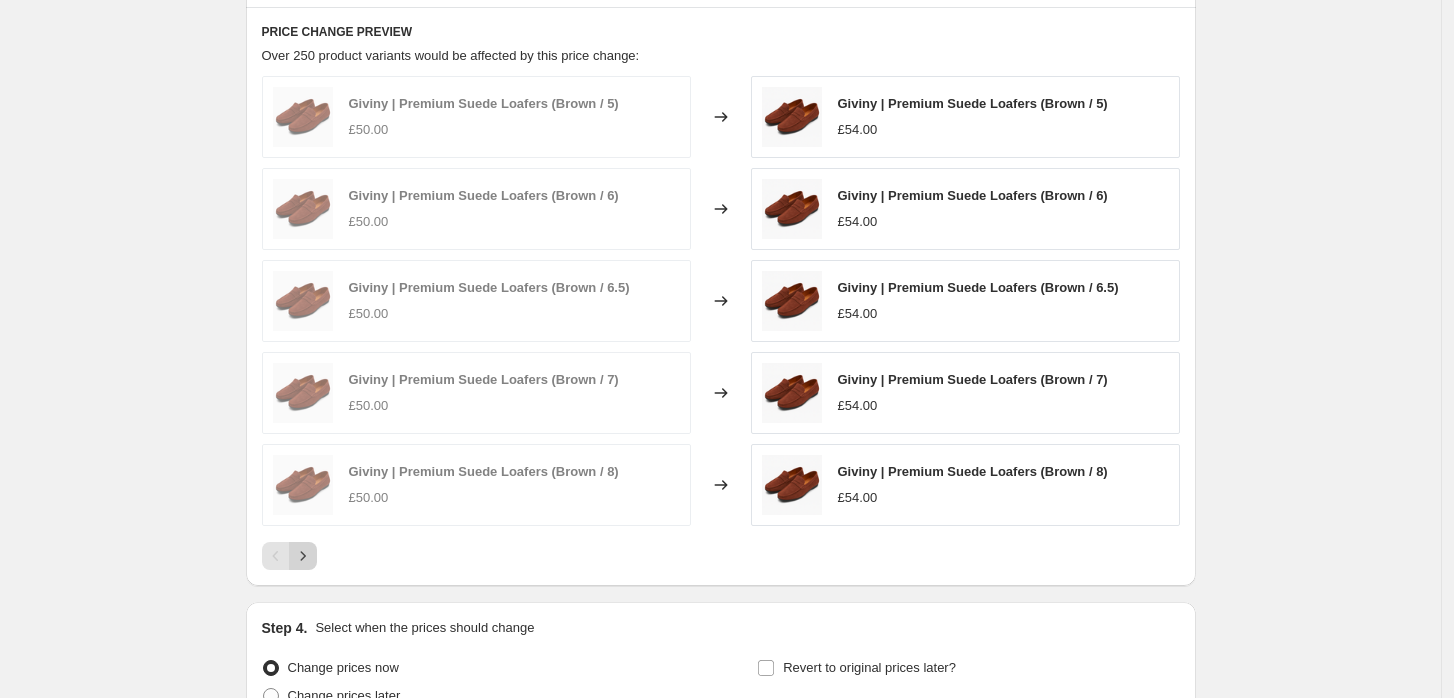 click 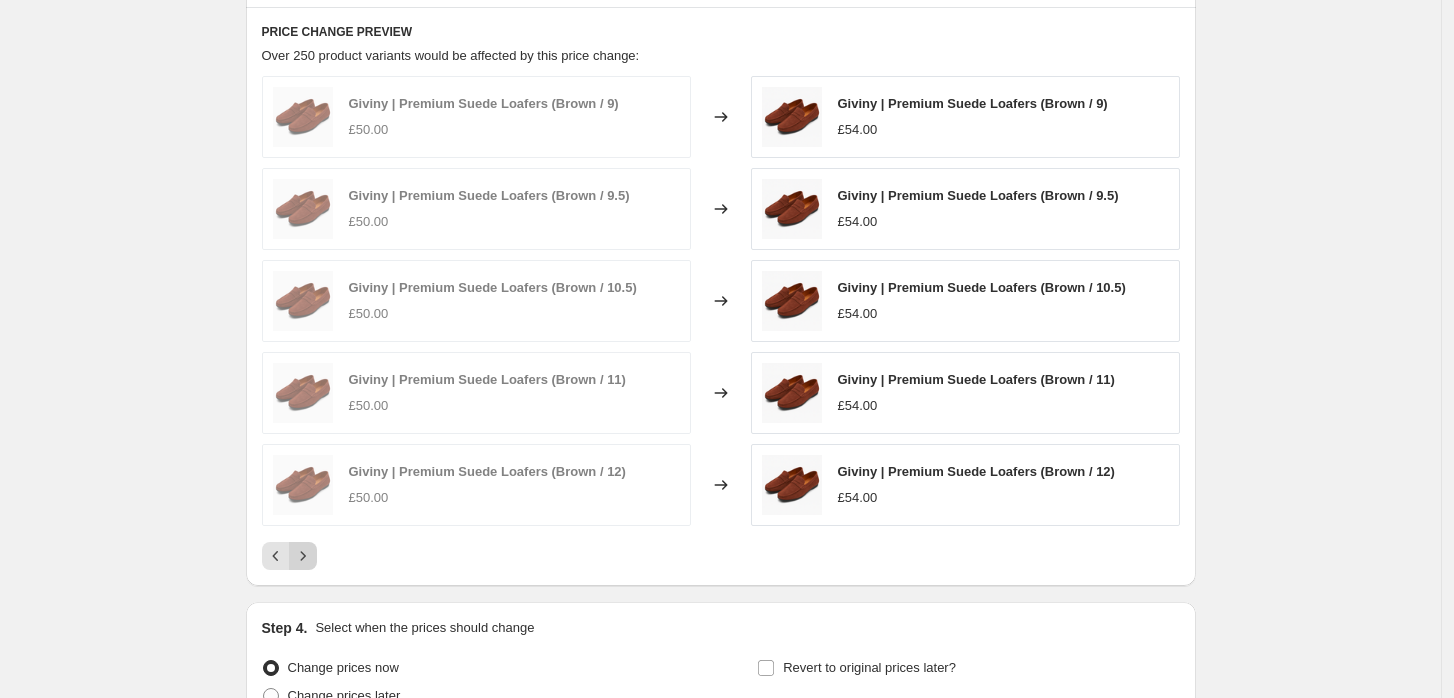 click at bounding box center [303, 556] 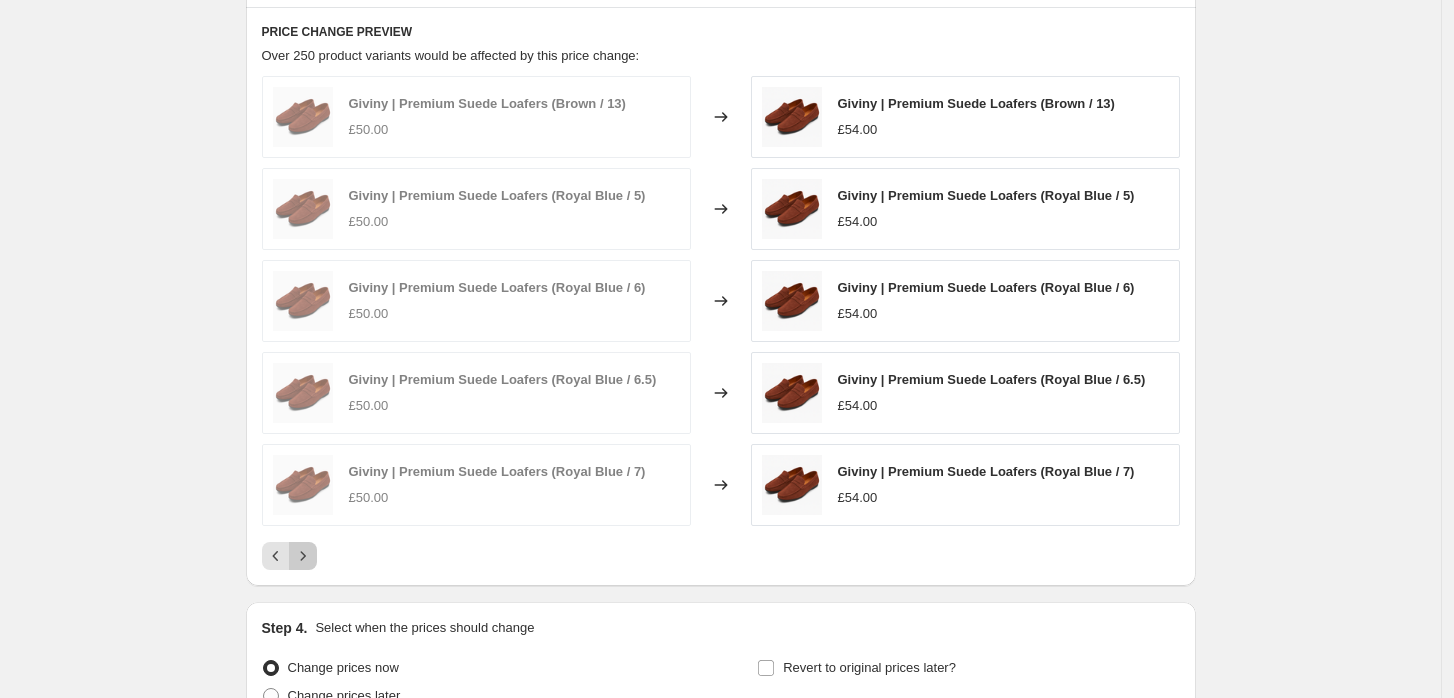 click 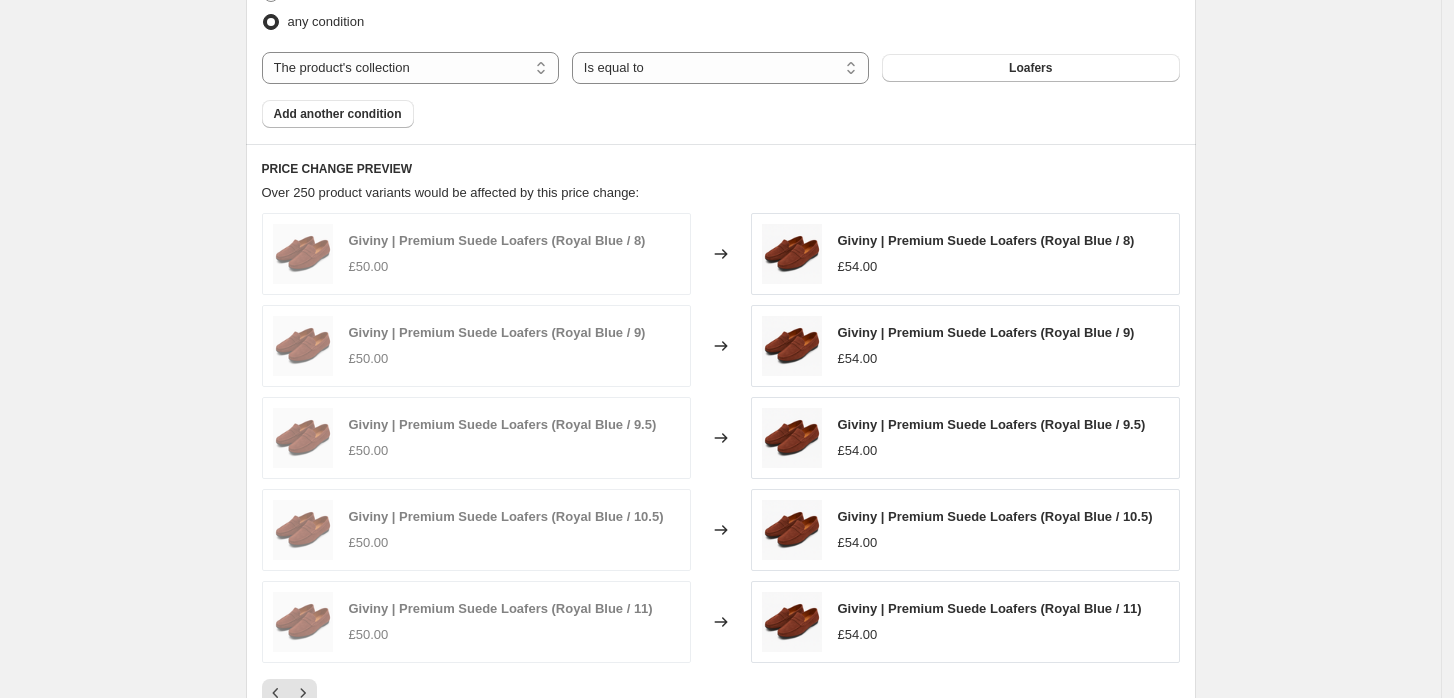 scroll, scrollTop: 1641, scrollLeft: 0, axis: vertical 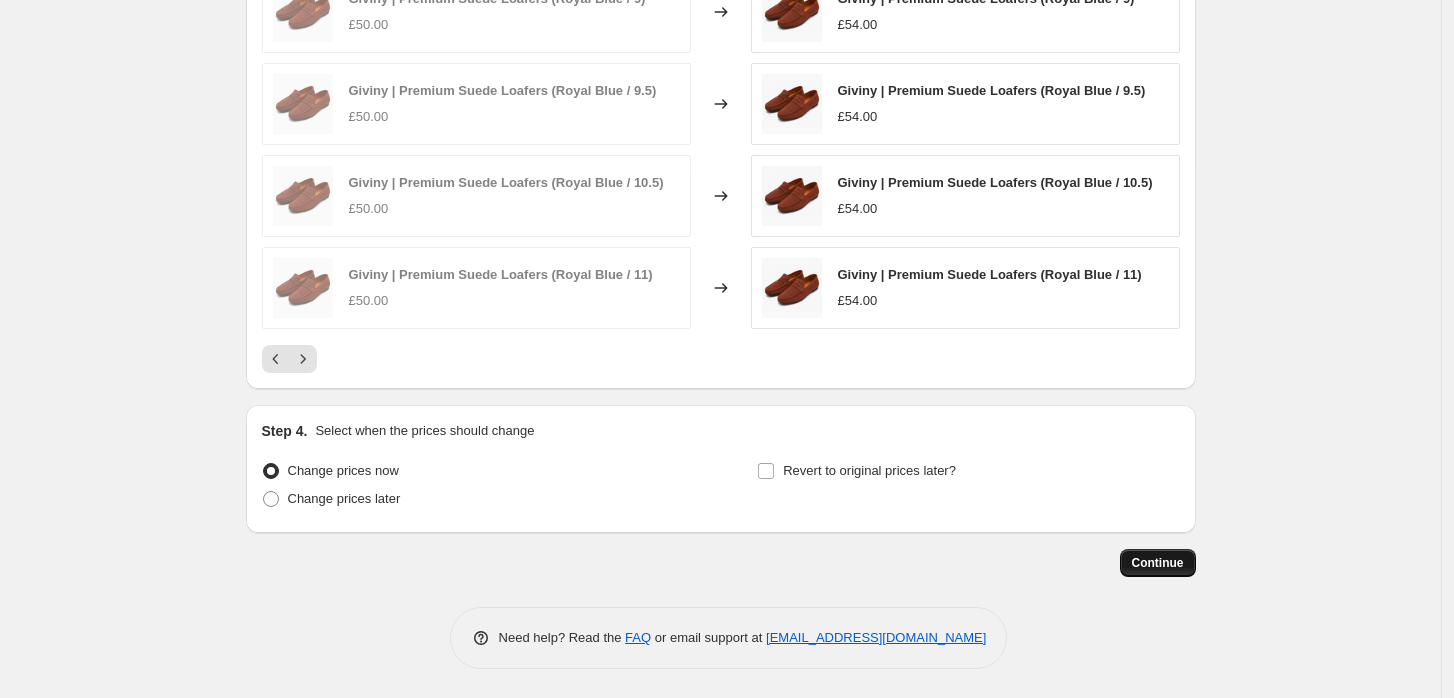 click on "Continue" at bounding box center [1158, 563] 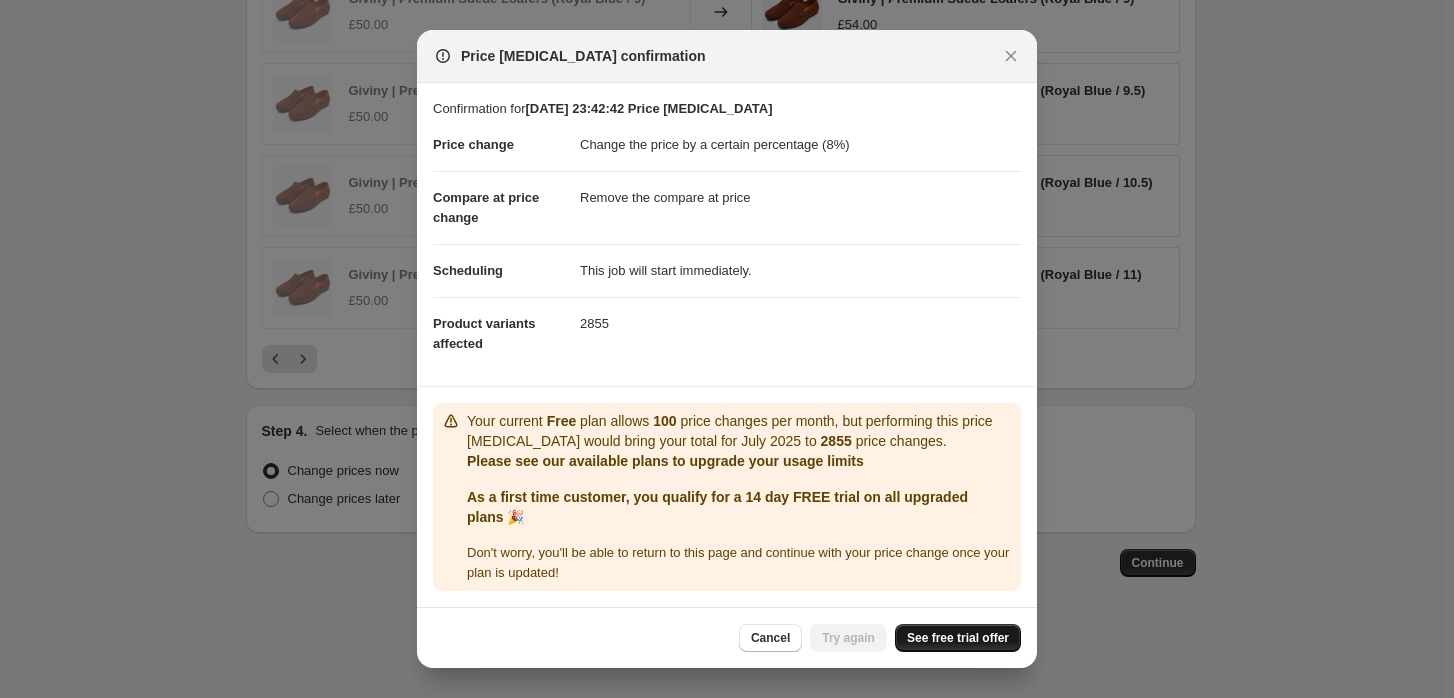 click on "See free trial offer" at bounding box center [958, 638] 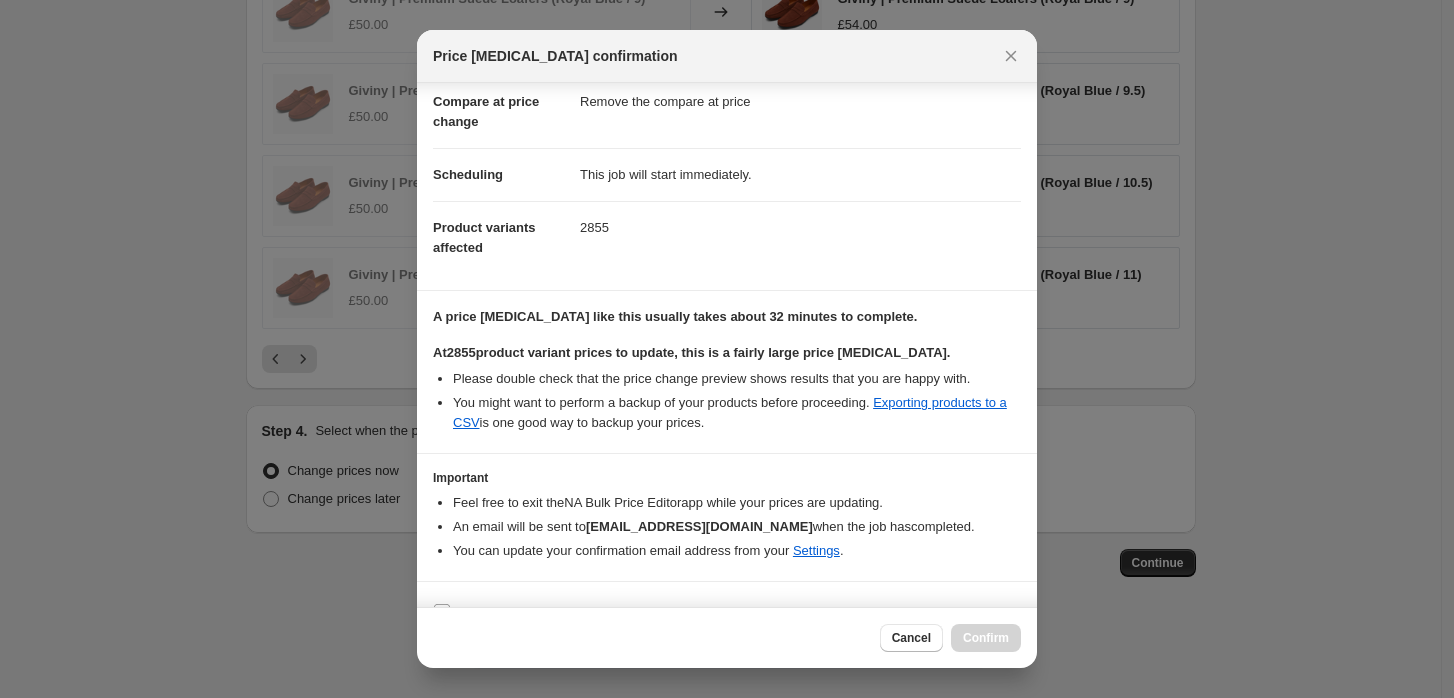 scroll, scrollTop: 129, scrollLeft: 0, axis: vertical 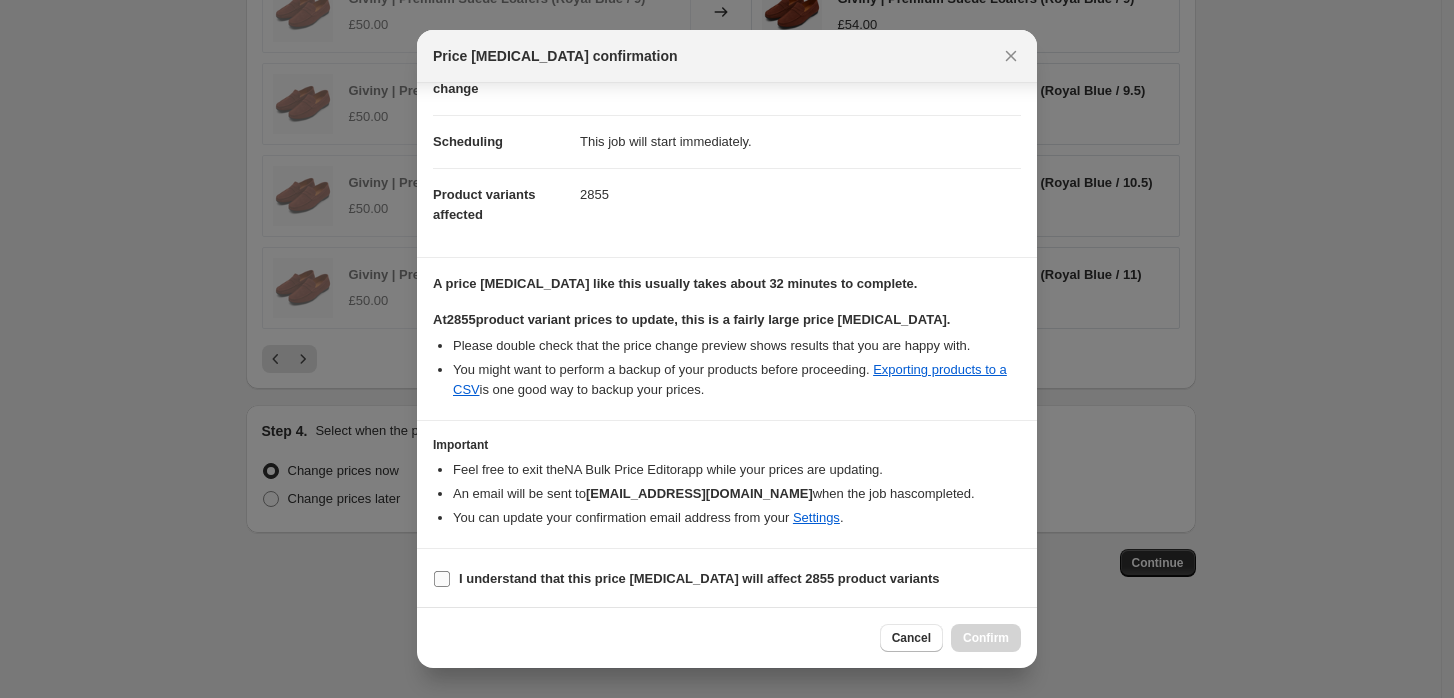click on "I understand that this price [MEDICAL_DATA] will affect 2855 product variants" at bounding box center (699, 578) 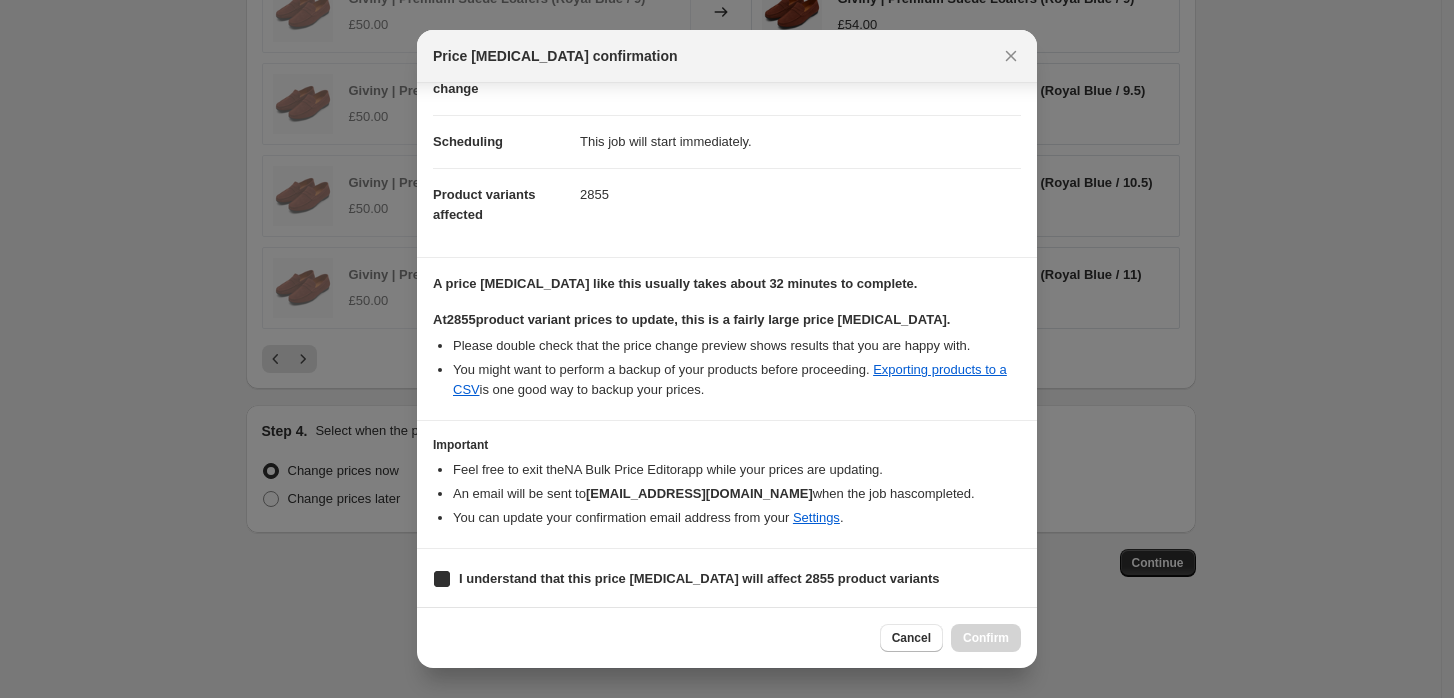 checkbox on "true" 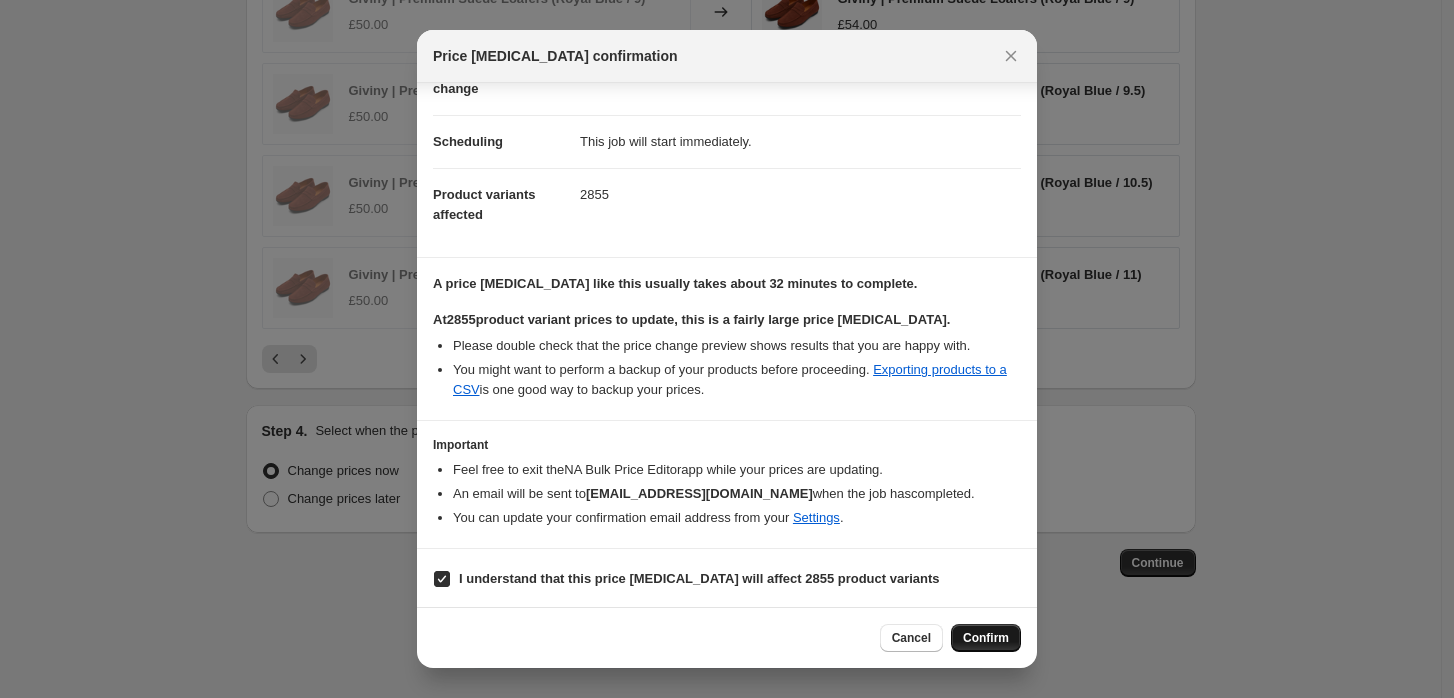 click on "Confirm" at bounding box center (986, 638) 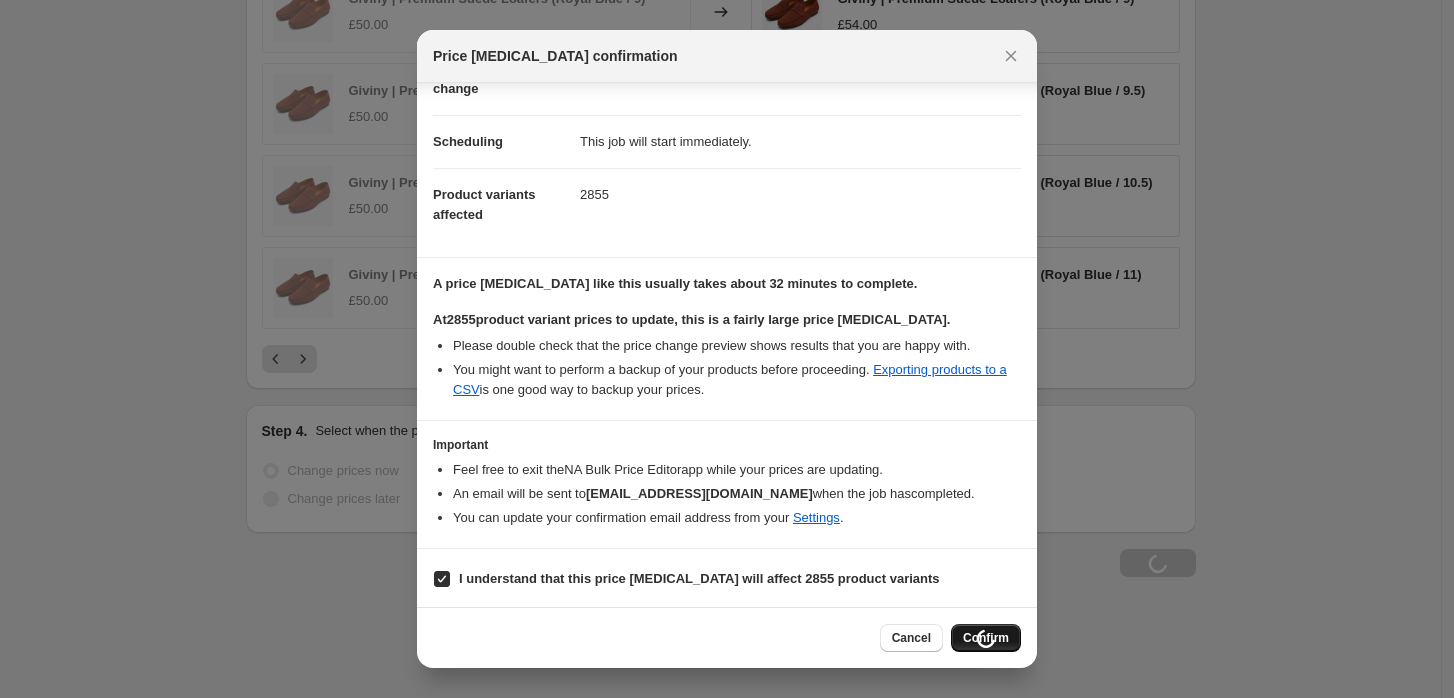 scroll, scrollTop: 1710, scrollLeft: 0, axis: vertical 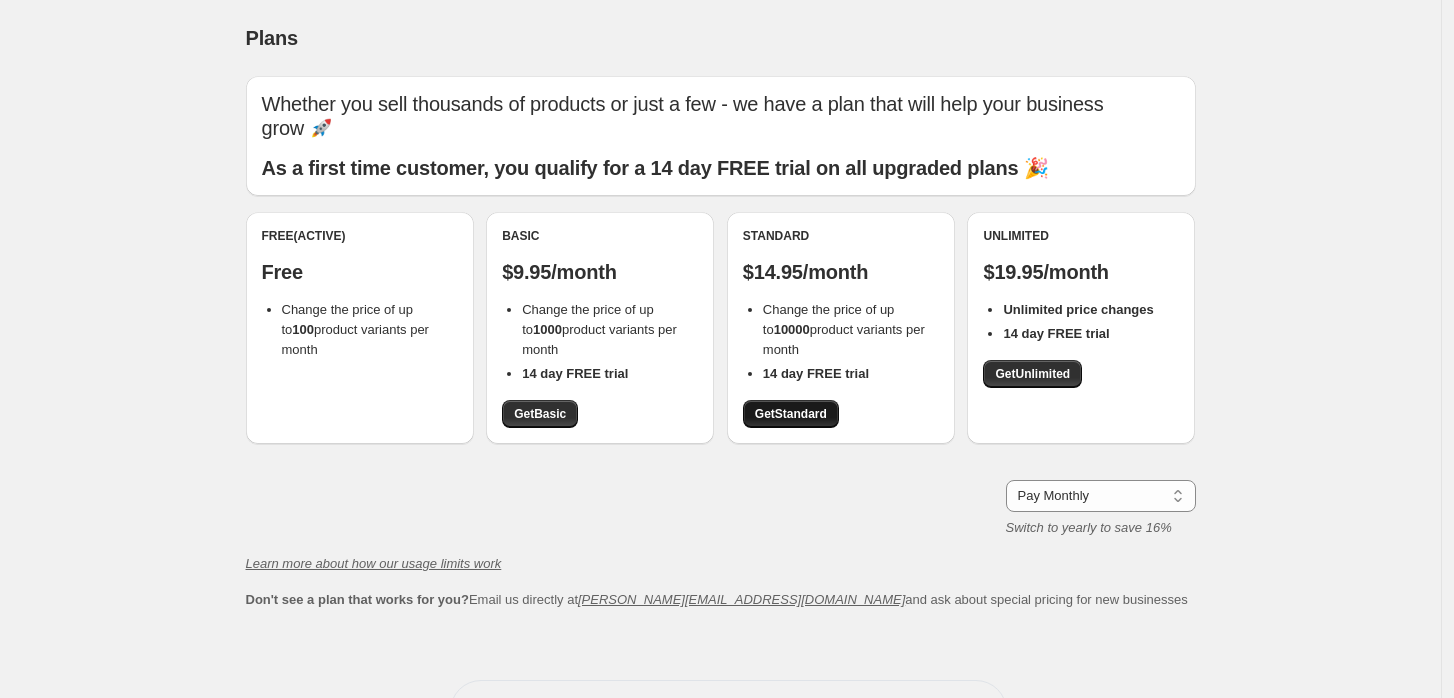 click on "Get  Standard" at bounding box center (791, 414) 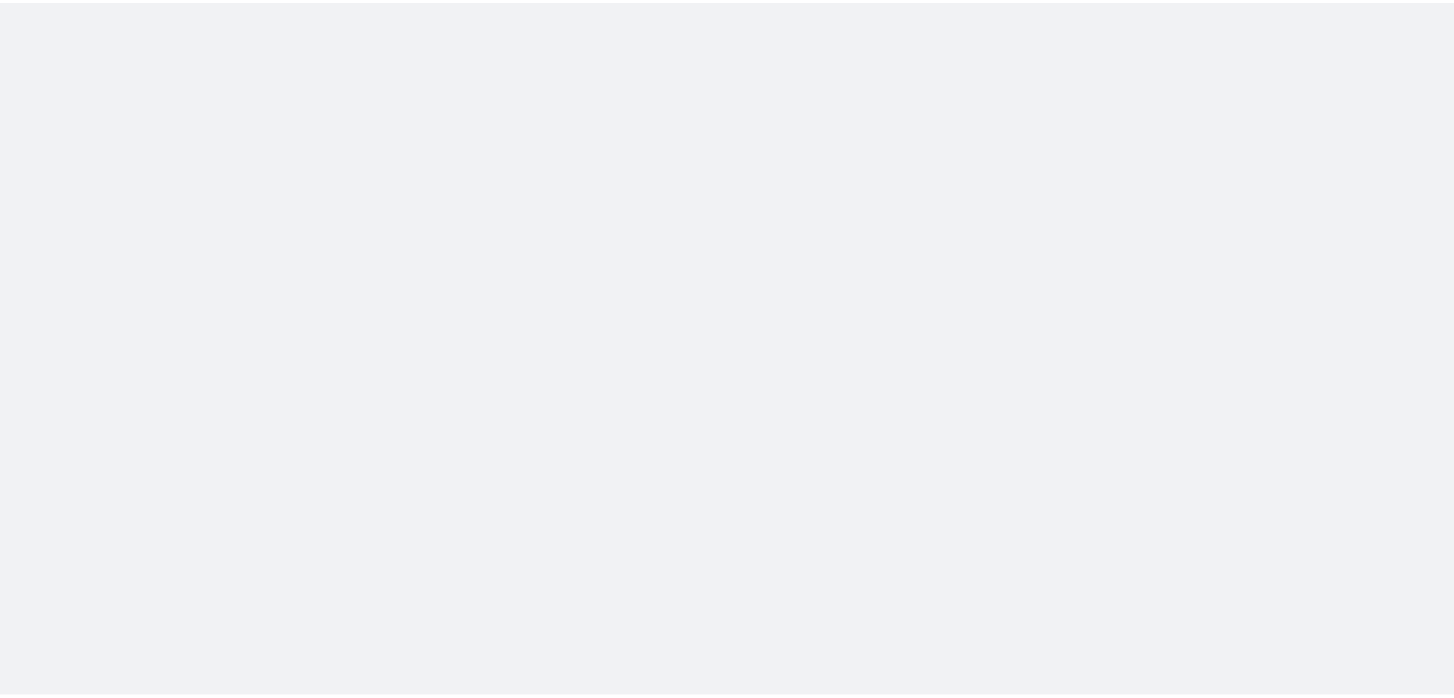 scroll, scrollTop: 0, scrollLeft: 0, axis: both 